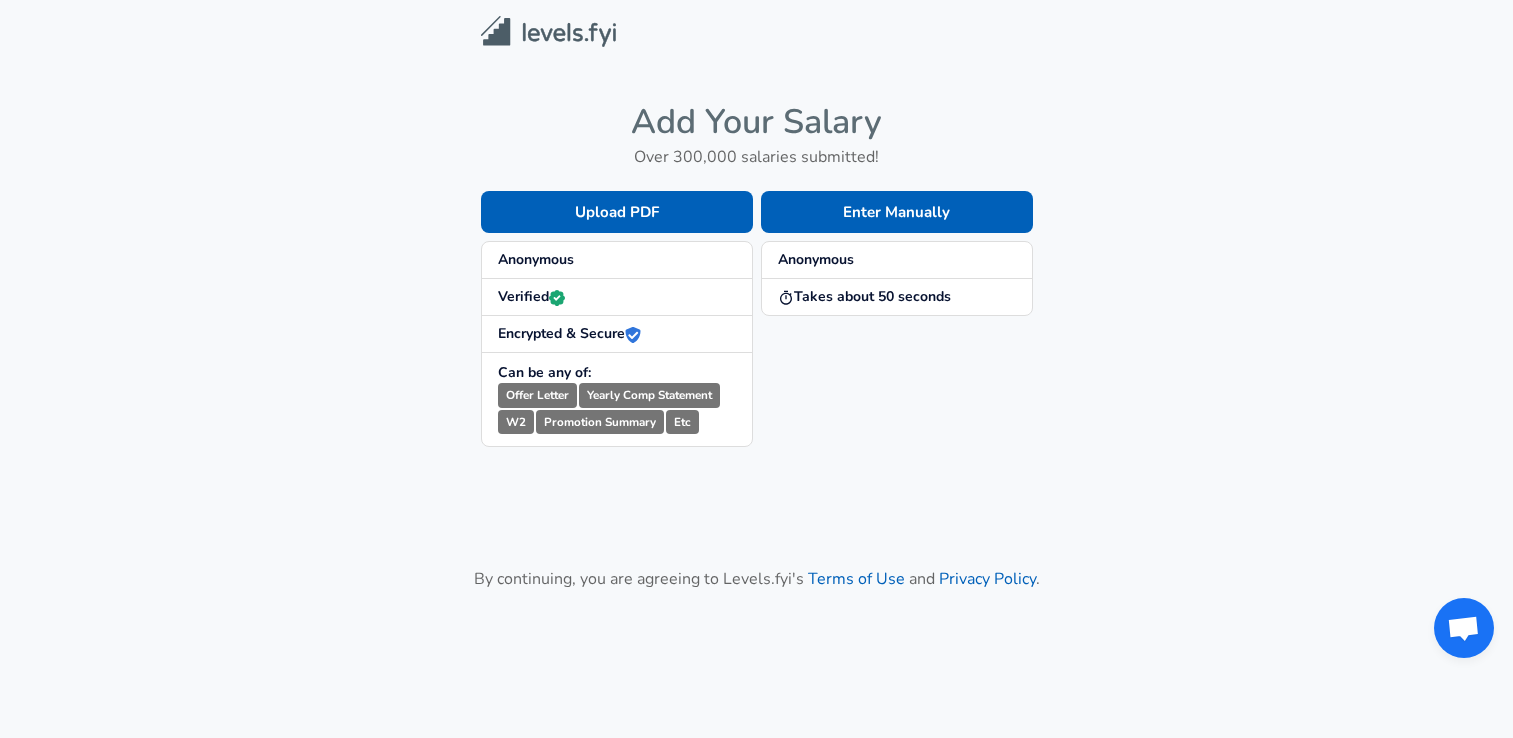 scroll, scrollTop: 0, scrollLeft: 0, axis: both 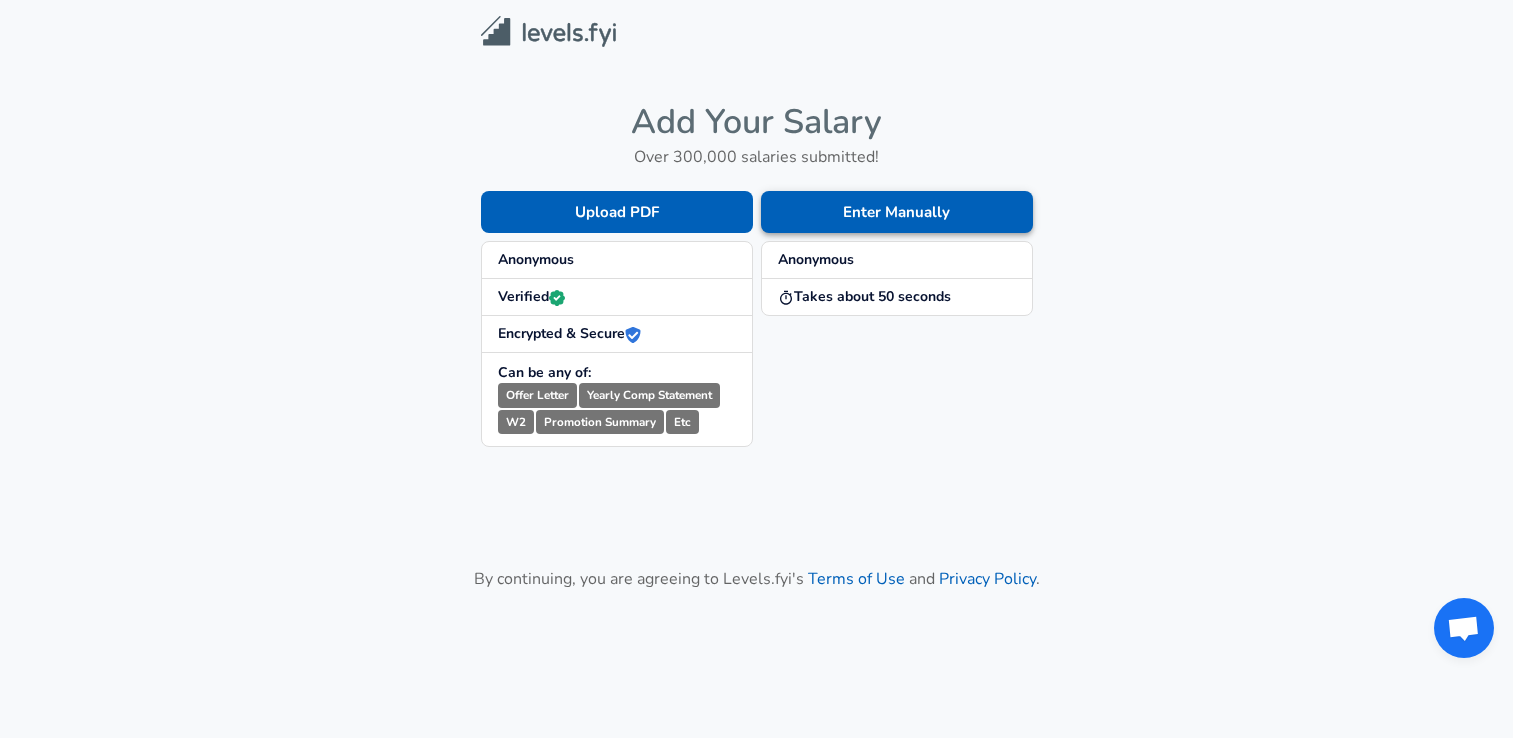 click on "Enter Manually" at bounding box center [897, 212] 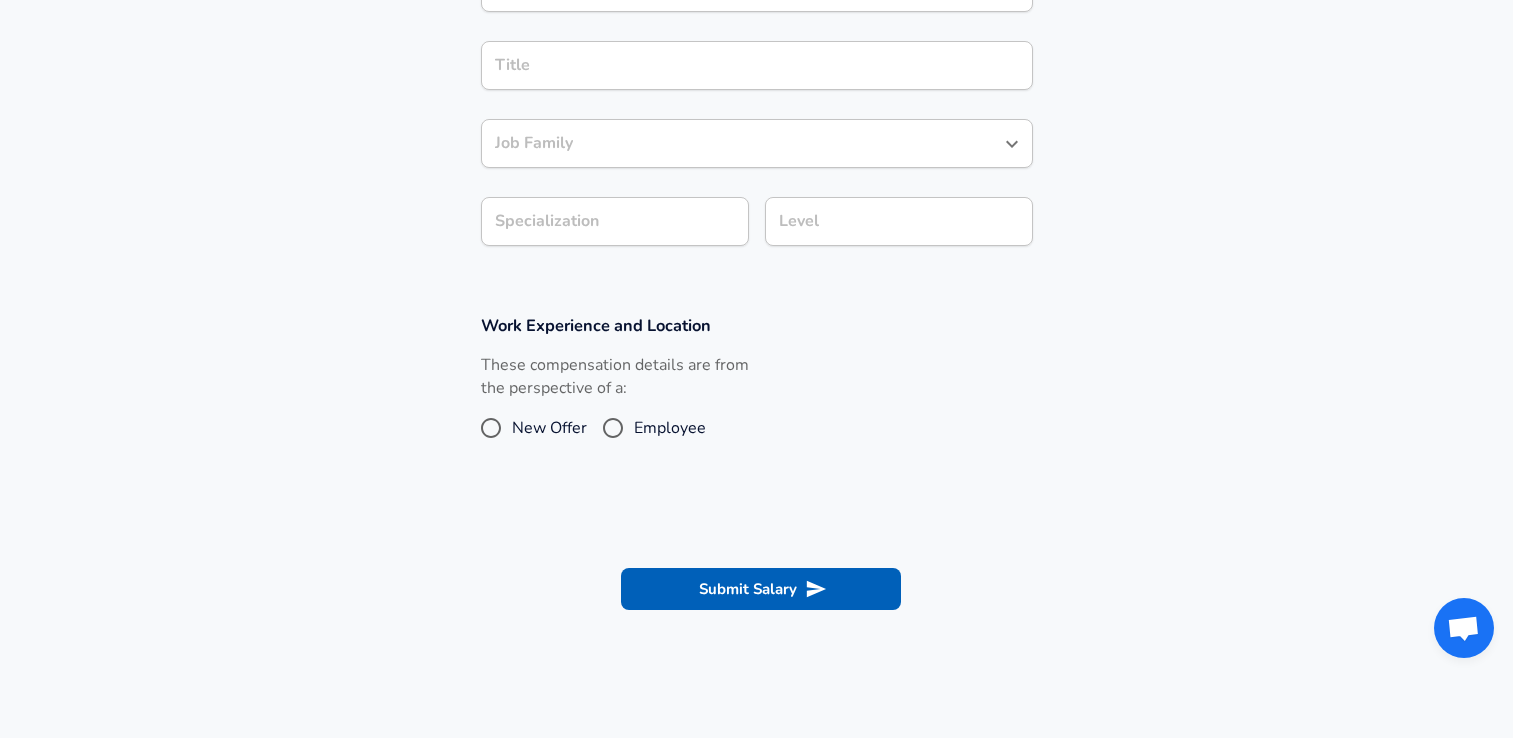 scroll, scrollTop: 360, scrollLeft: 0, axis: vertical 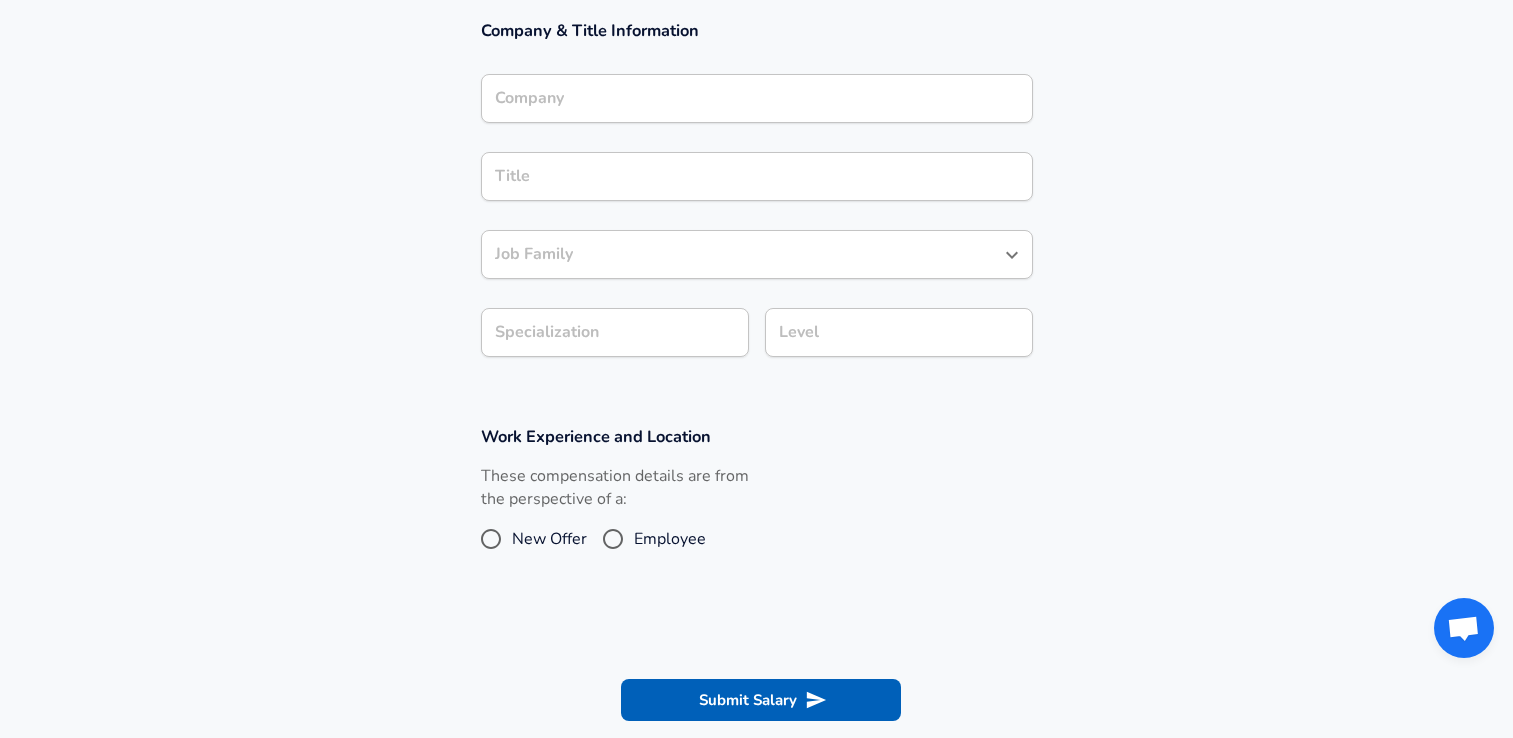 click on "Company" at bounding box center [757, 98] 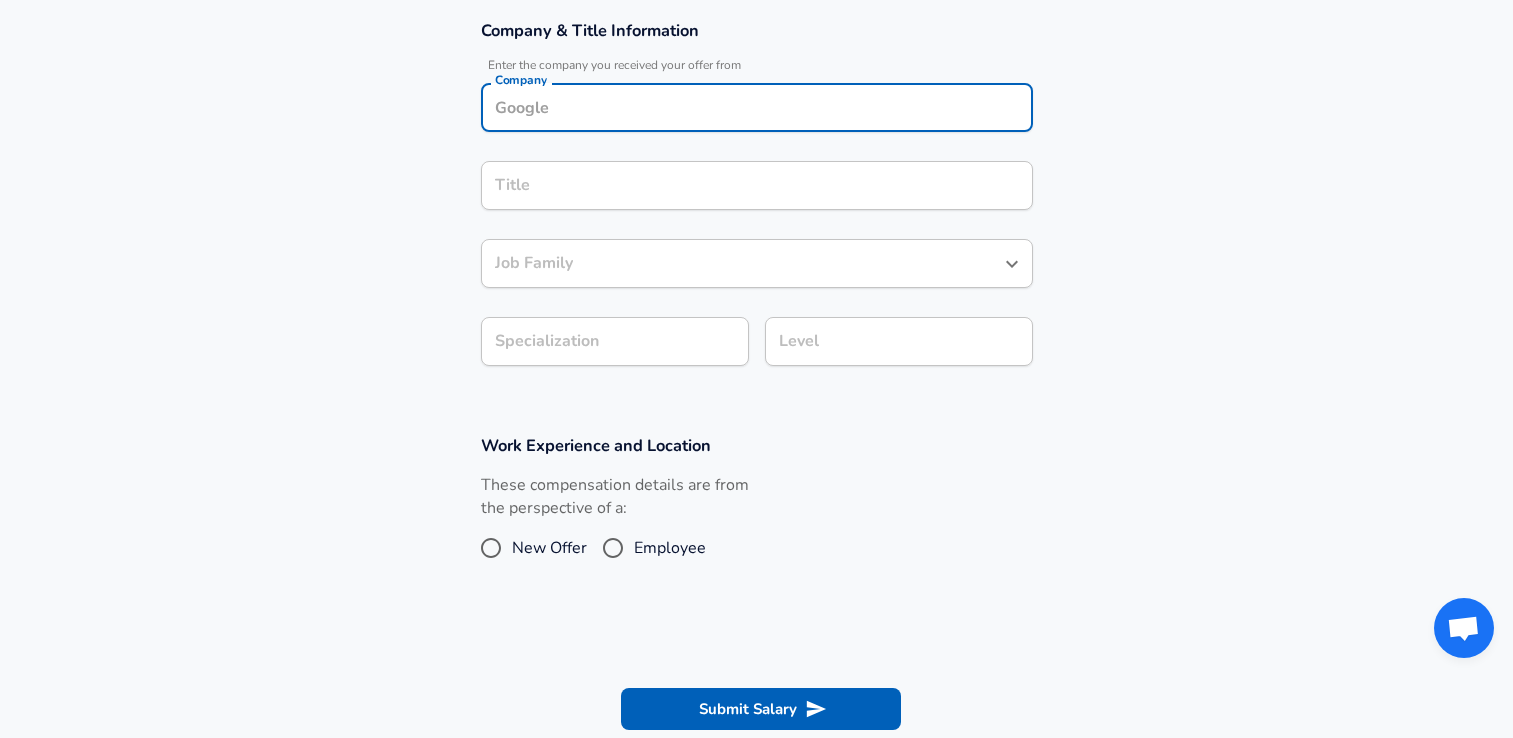 click on "Company" at bounding box center [757, 107] 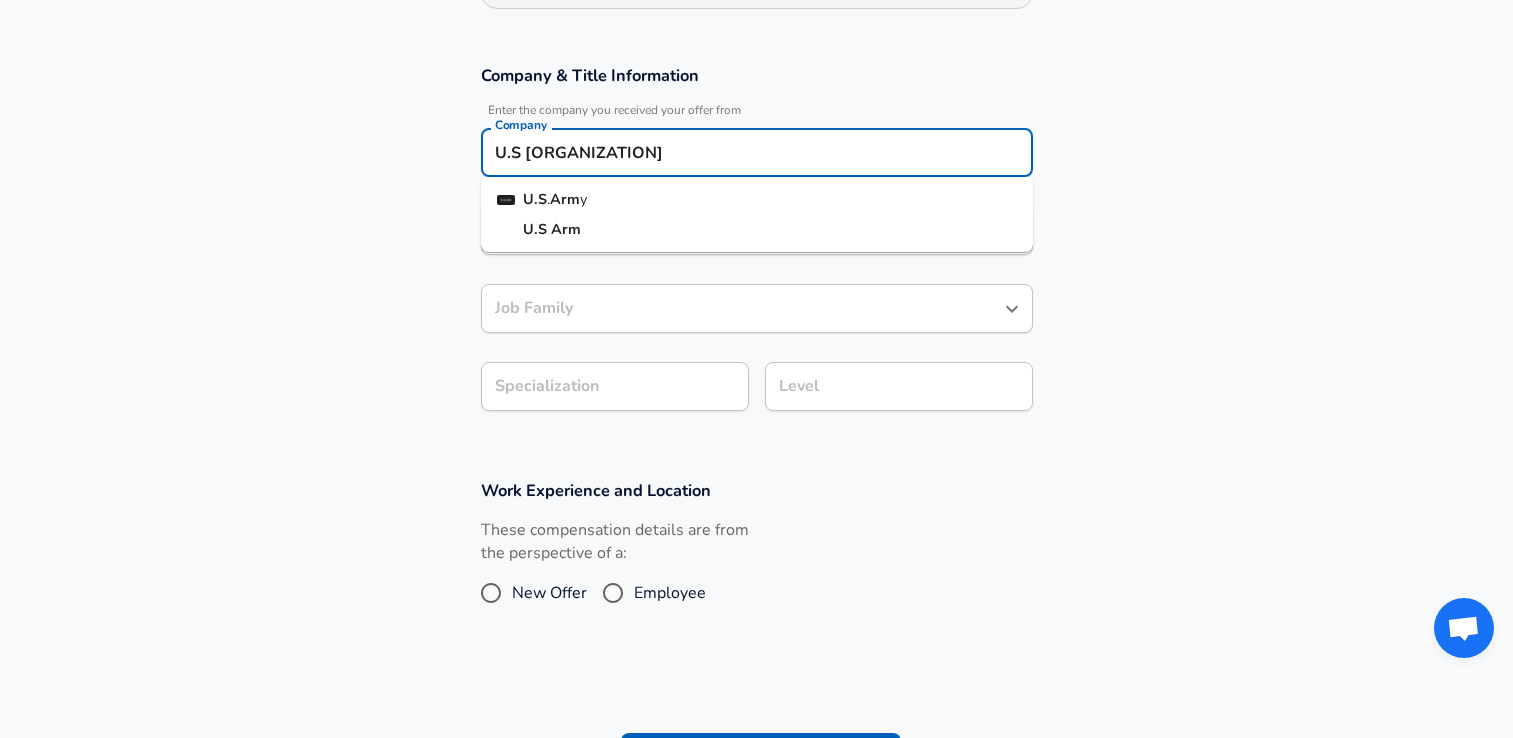 click on "Arm" at bounding box center (565, 199) 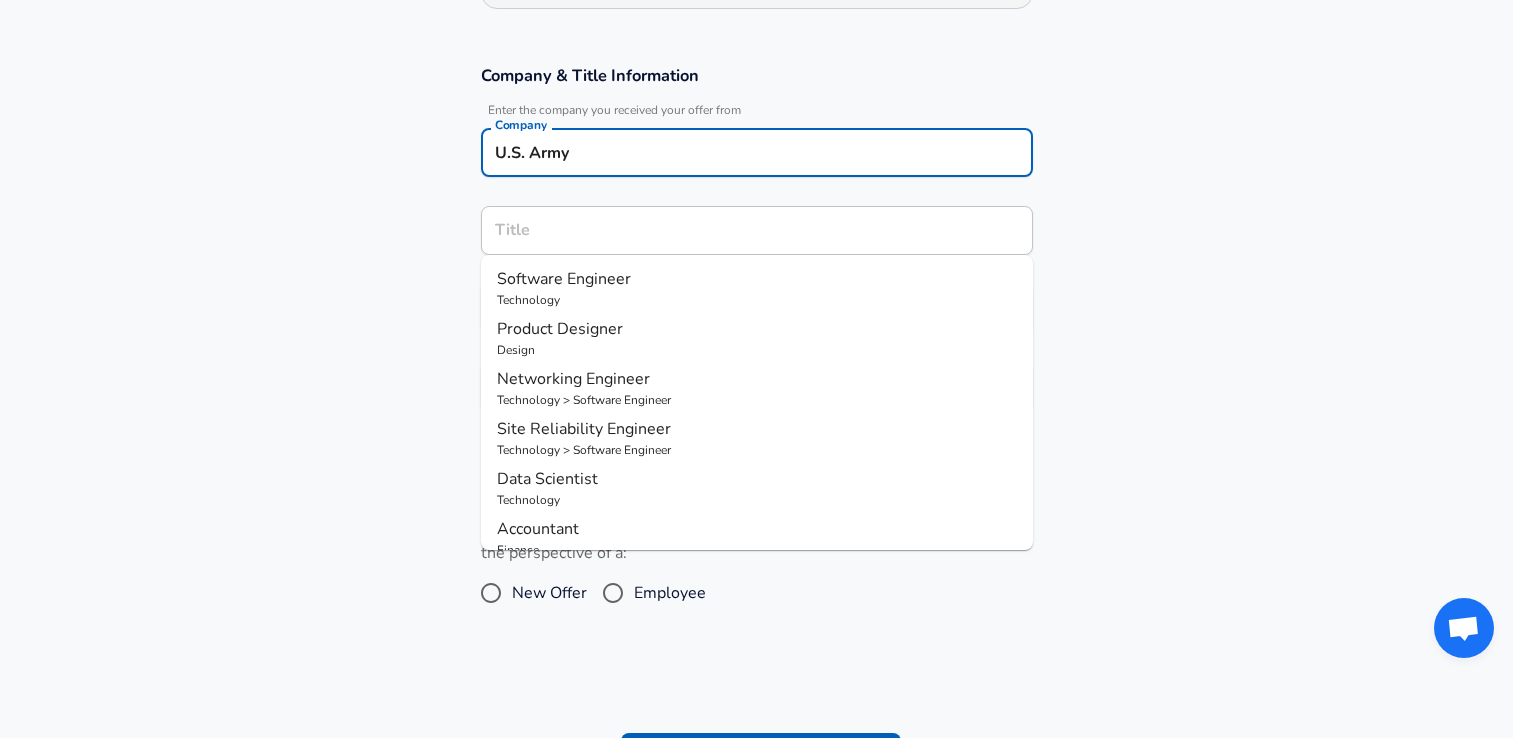 type on "U.S. Army" 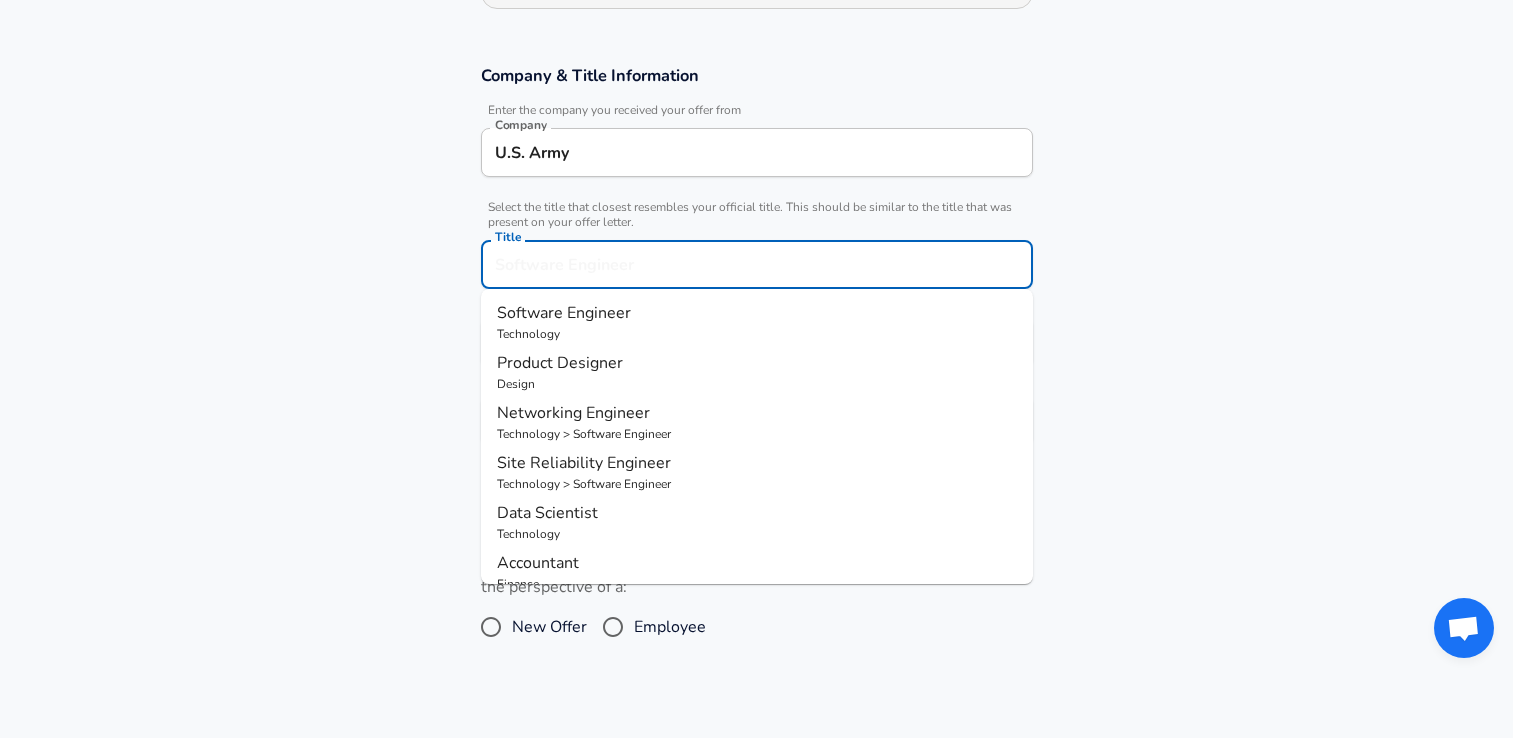 scroll, scrollTop: 355, scrollLeft: 0, axis: vertical 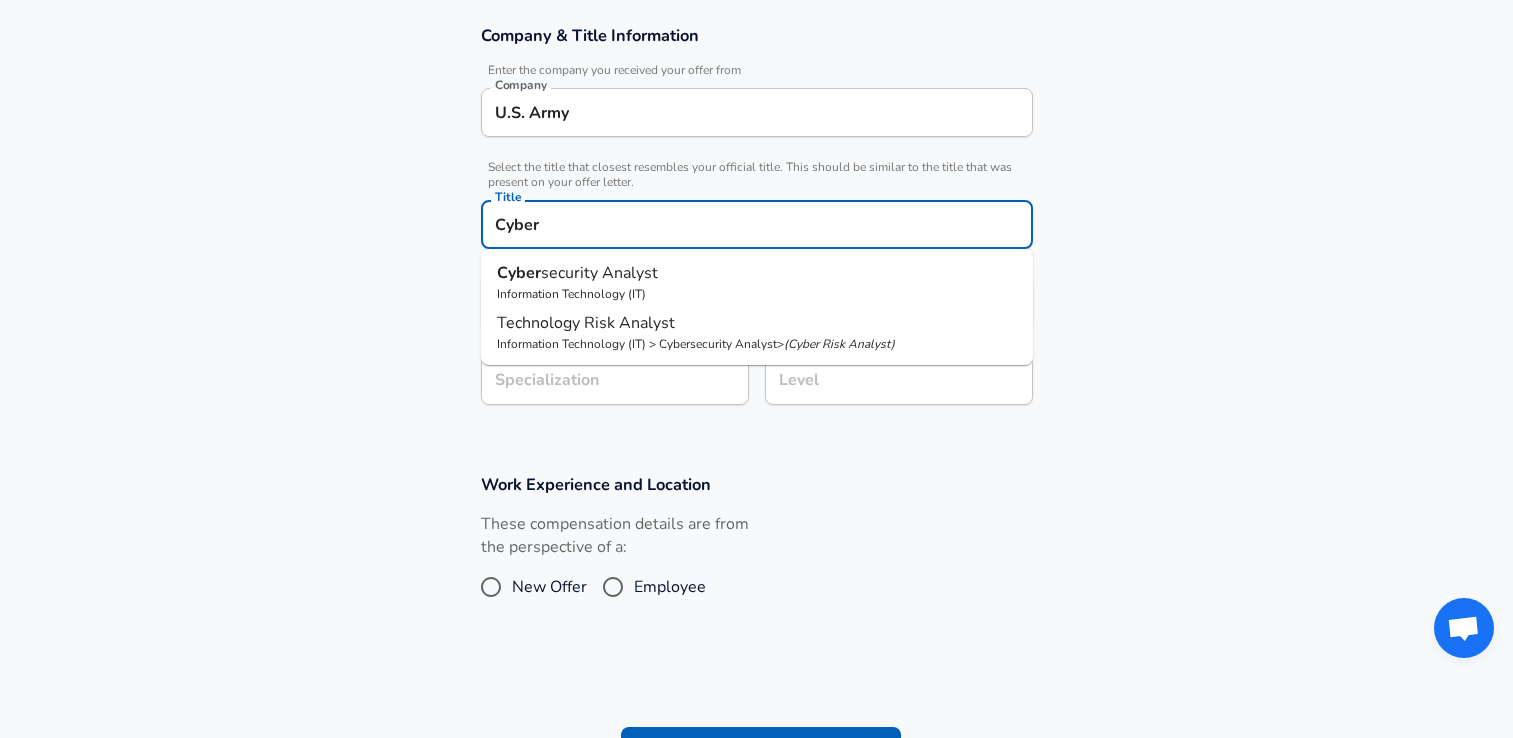 click on "Information Technology (IT)" at bounding box center [757, 294] 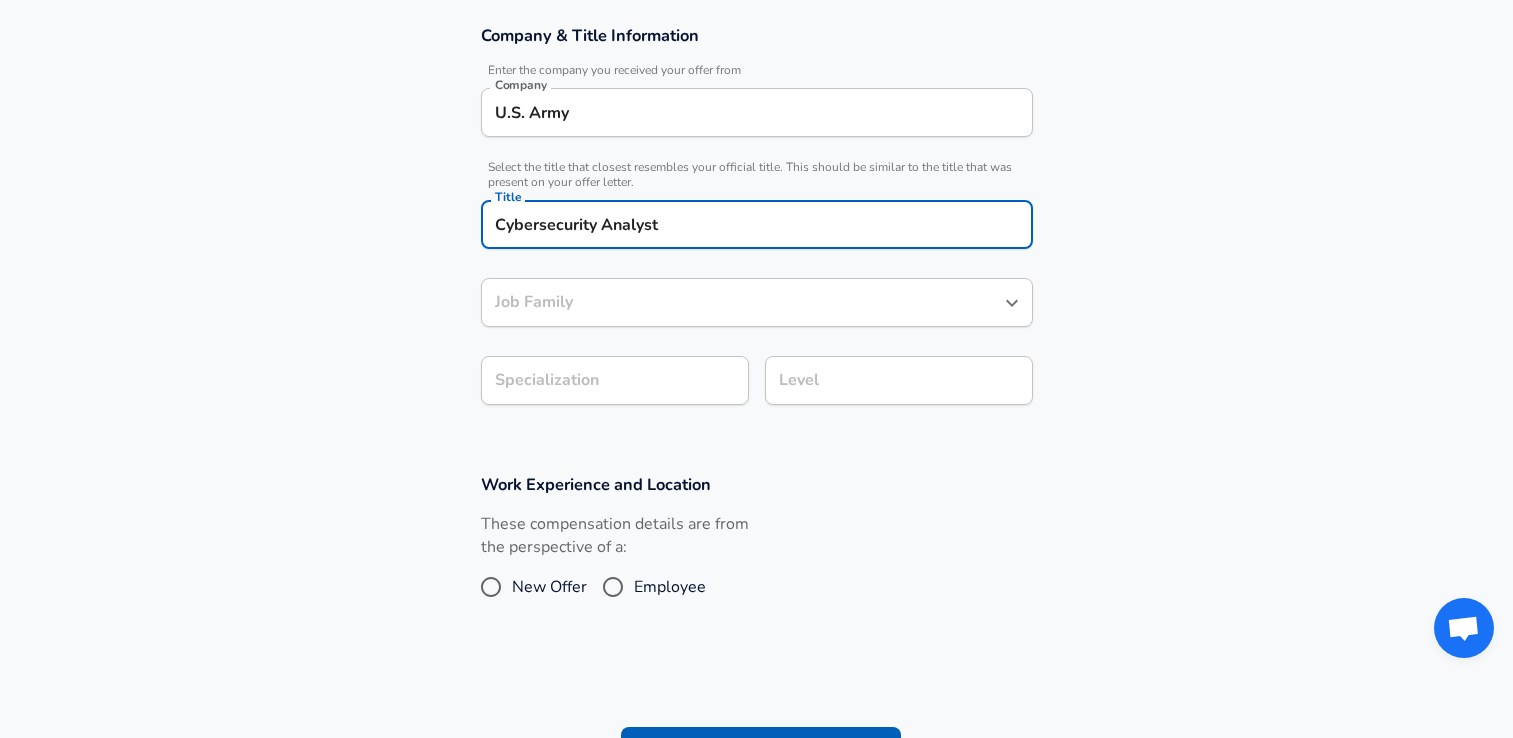 type on "Cybersecurity Analyst" 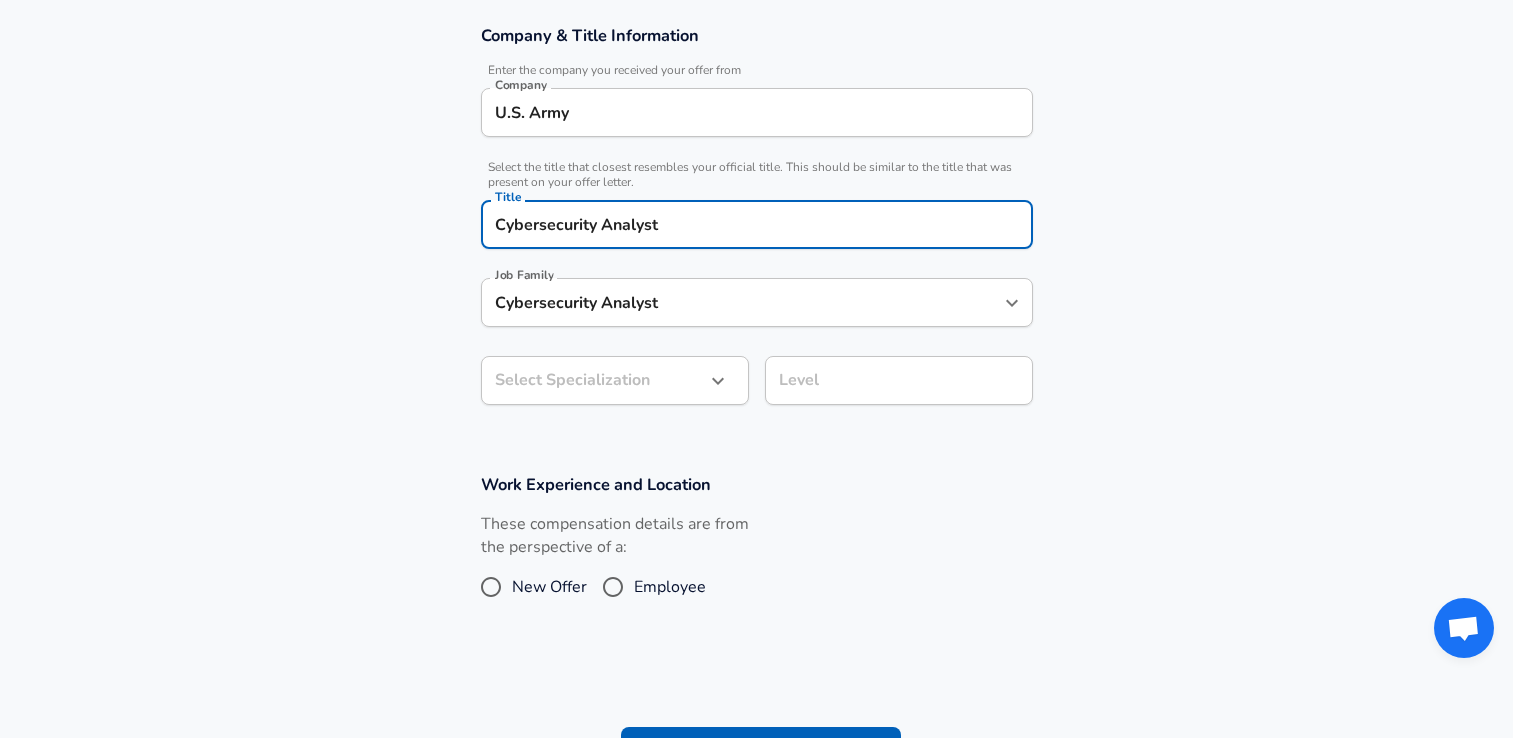 type on "Cybersecurity Analyst" 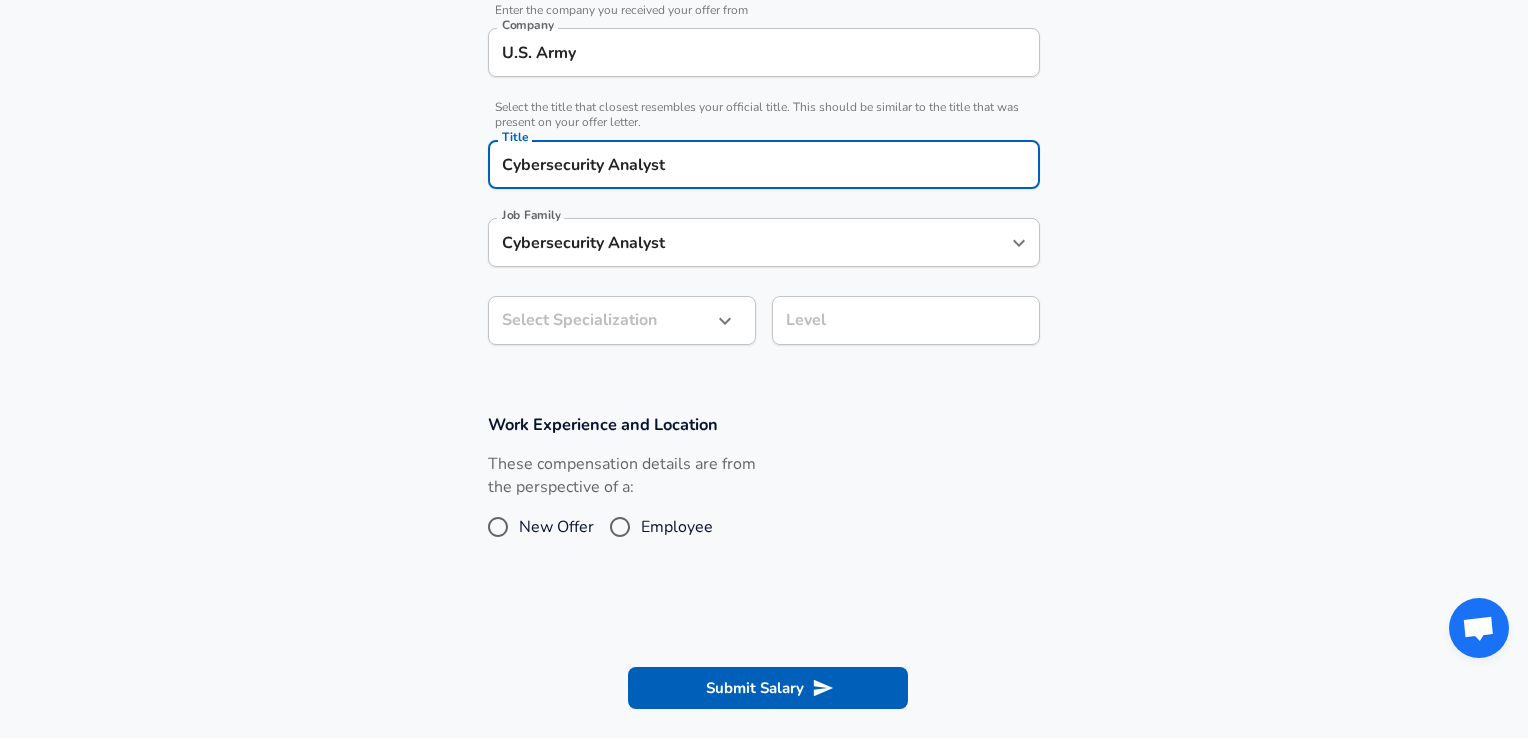 click on "Company [ORGANIZATION] Company Select the title that closest resembles your official title. This should be similar to the title that was present on your offer letter. Title Cybersecurity Analyst Title Job Family Cybersecurity Analyst Job Family Select Specialization ​ Select Specialization Level Level Work Experience and Location These compensation details are from the perspective of a: New Offer Employee Submit Salary By continuing, you are agreeing to Levels.fyi's Terms of Use and Privacy Policy." at bounding box center [764, -46] 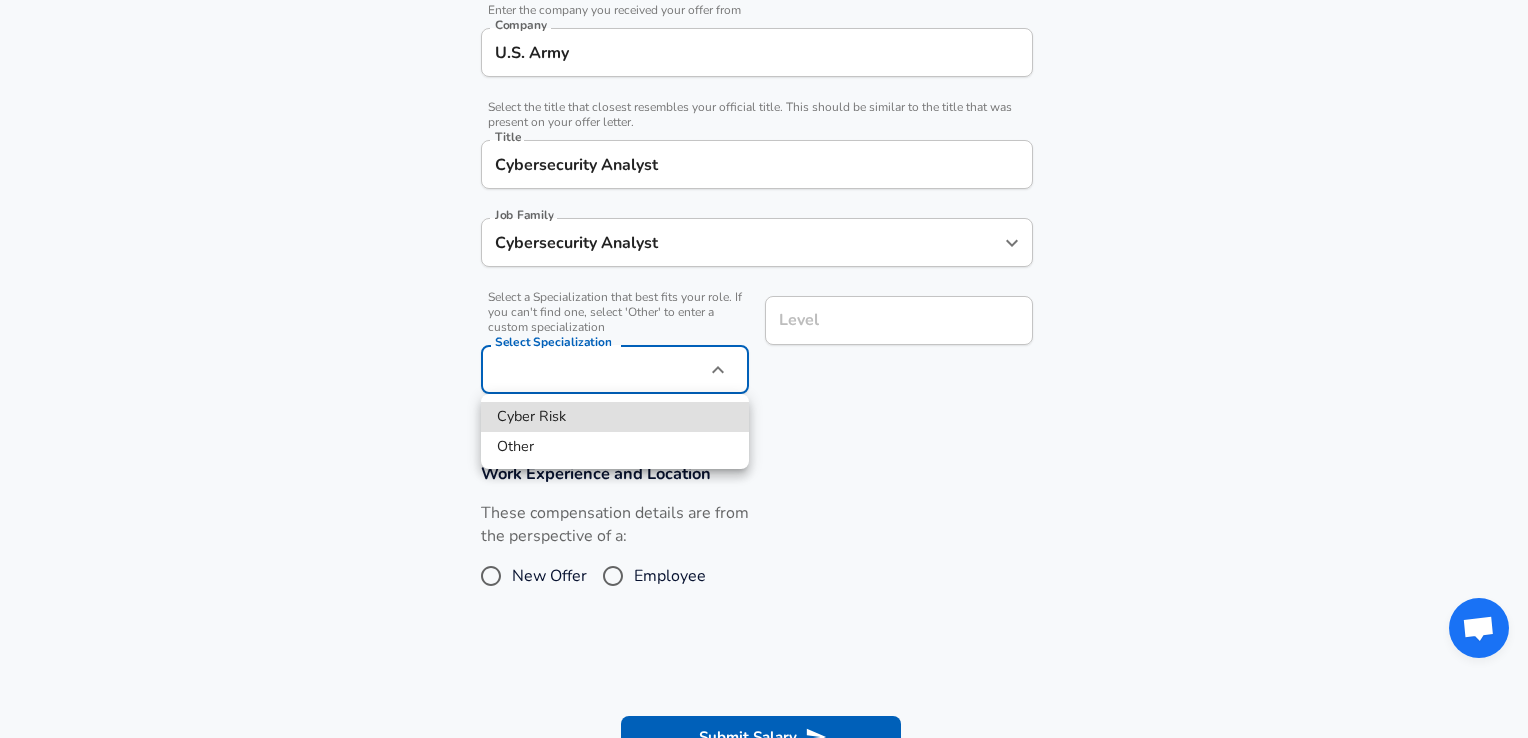 click at bounding box center [764, 369] 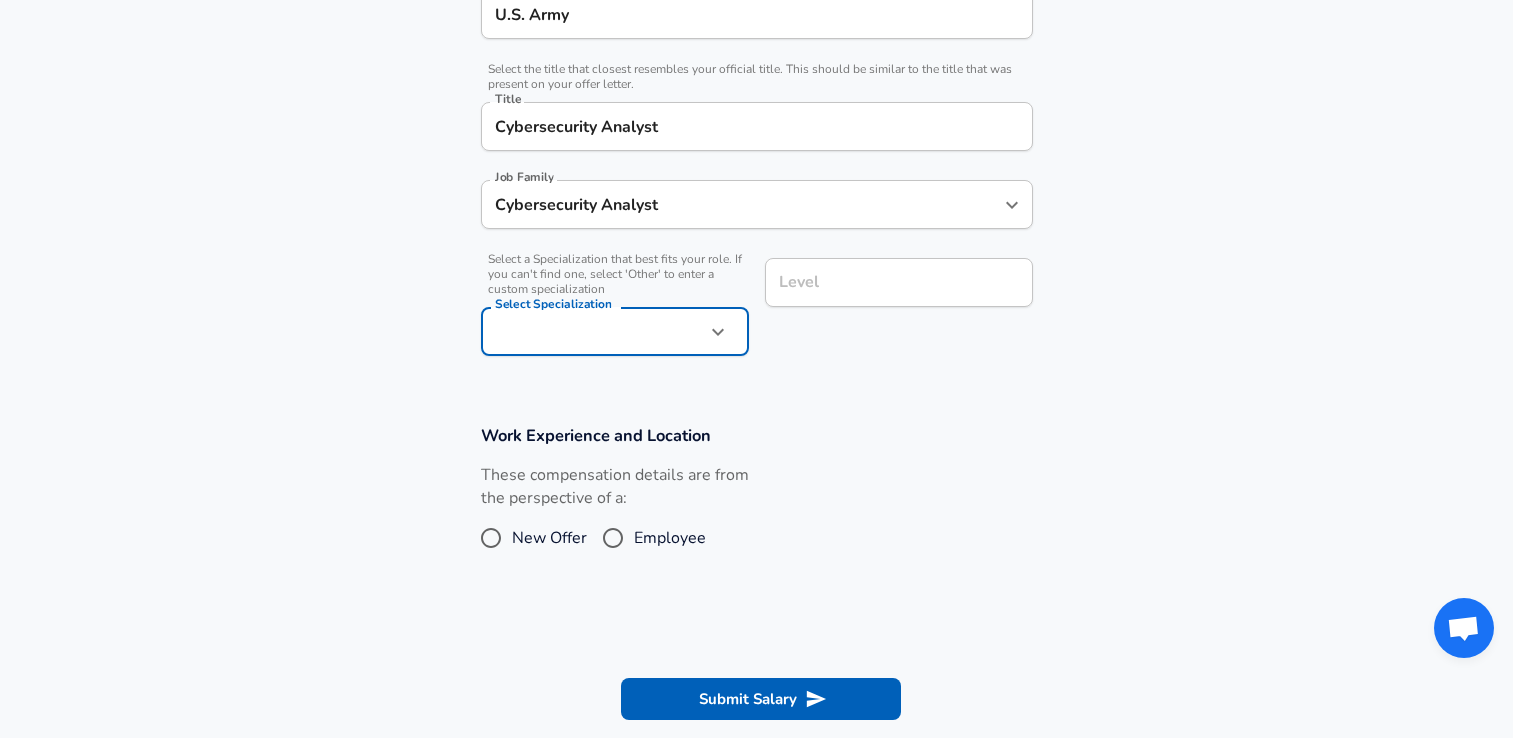 click on "Level" at bounding box center [899, 282] 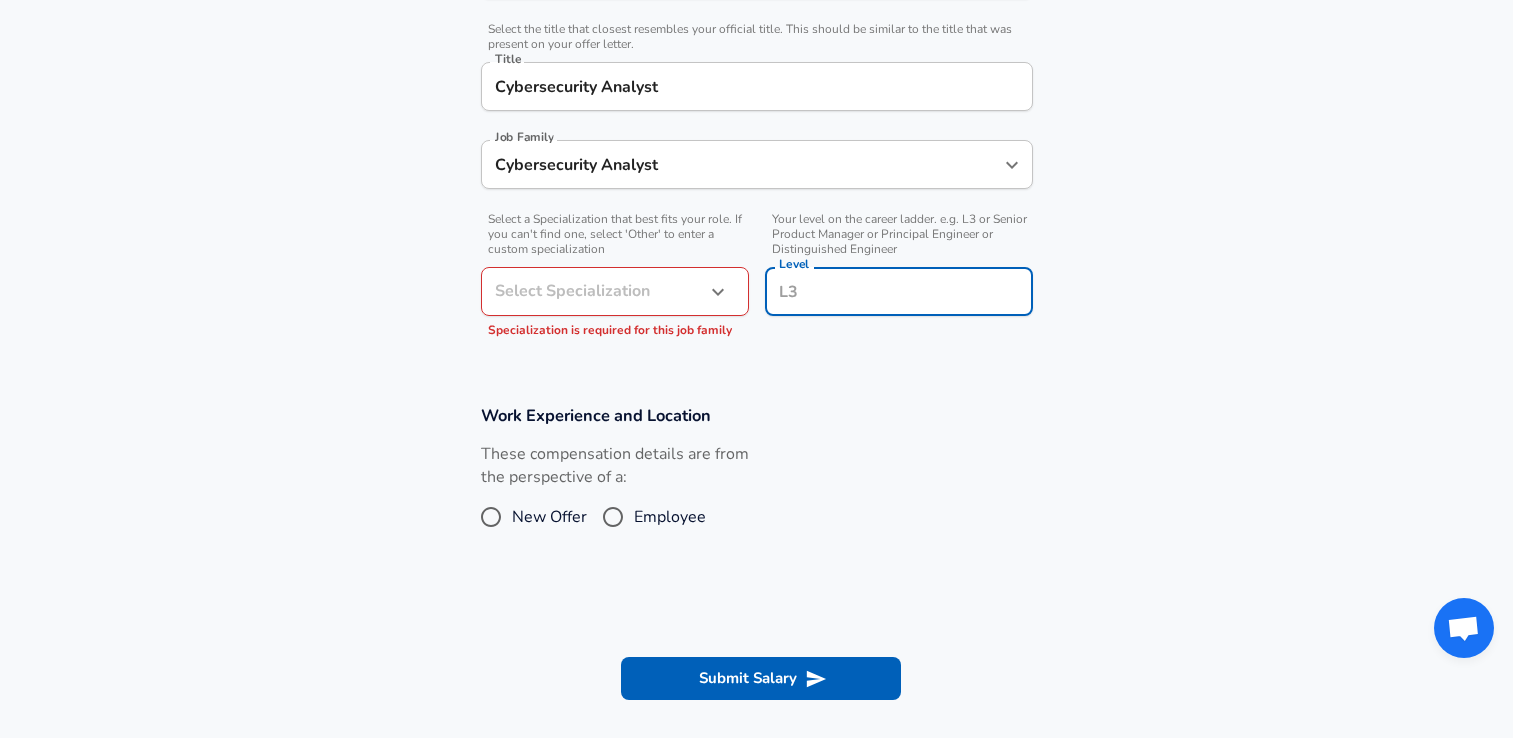 click on "Level" at bounding box center [899, 291] 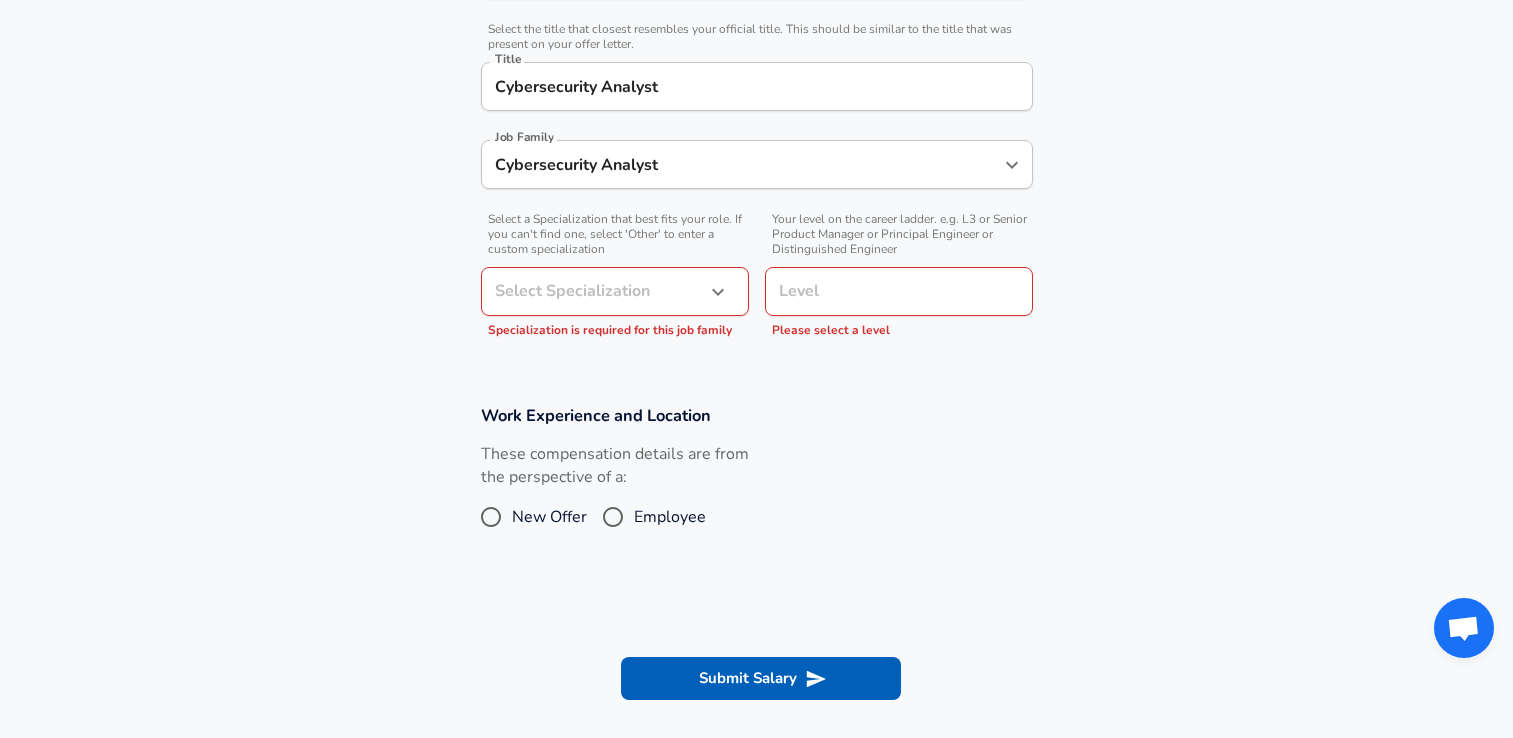 click on "​ Select Specialization" at bounding box center [615, 291] 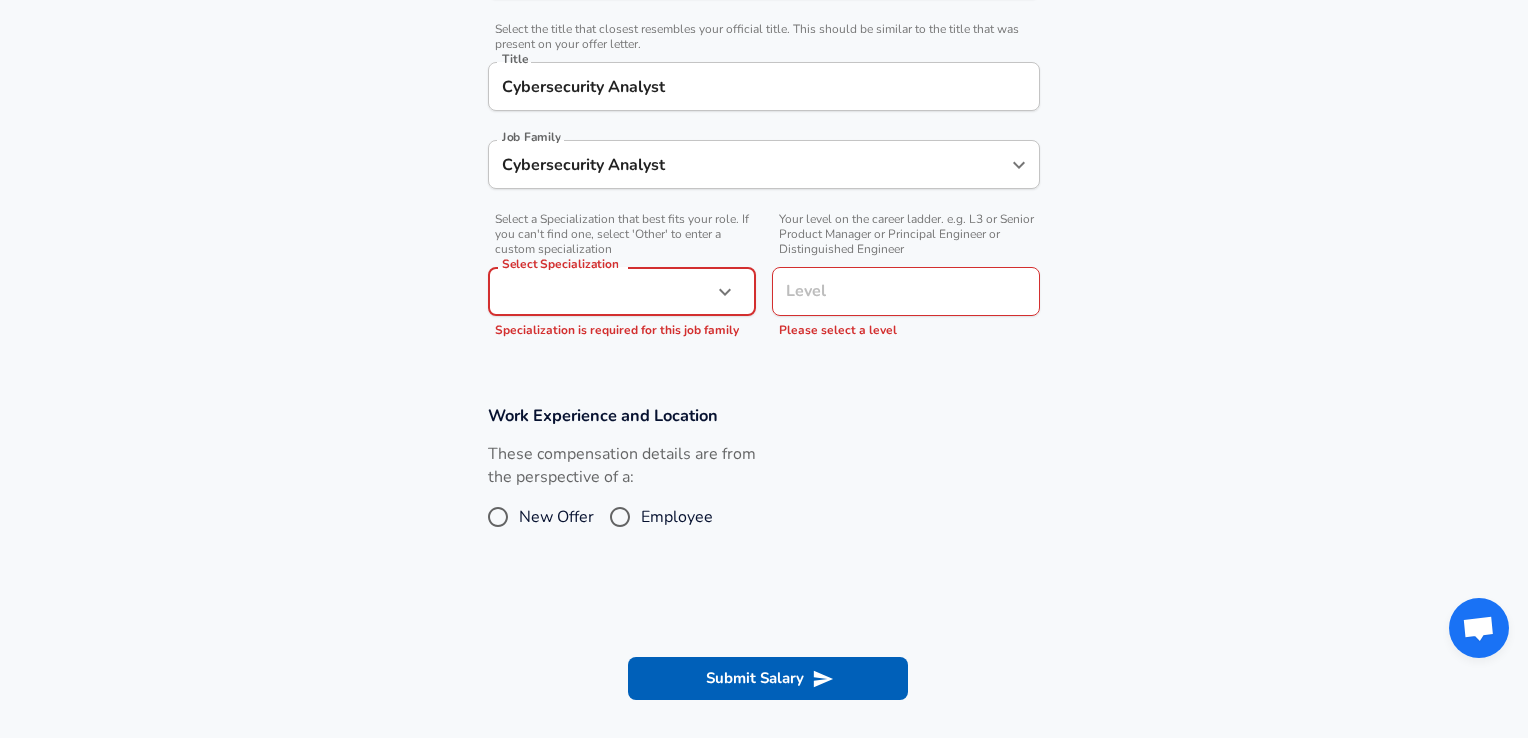 click on "Company [ORGANIZATION] Company Select the title that closest resembles your official title. This should be similar to the title that was present on your offer letter. Title Cybersecurity Analyst Title Job Family Cybersecurity Analyst Job Family Select a Specialization that best fits your role. If you can't find one, select 'Other' to enter a custom specialization Select Specialization ​ Select Specialization Specialization is required for this job family Level Level Please select a level New Offer" at bounding box center (764, -124) 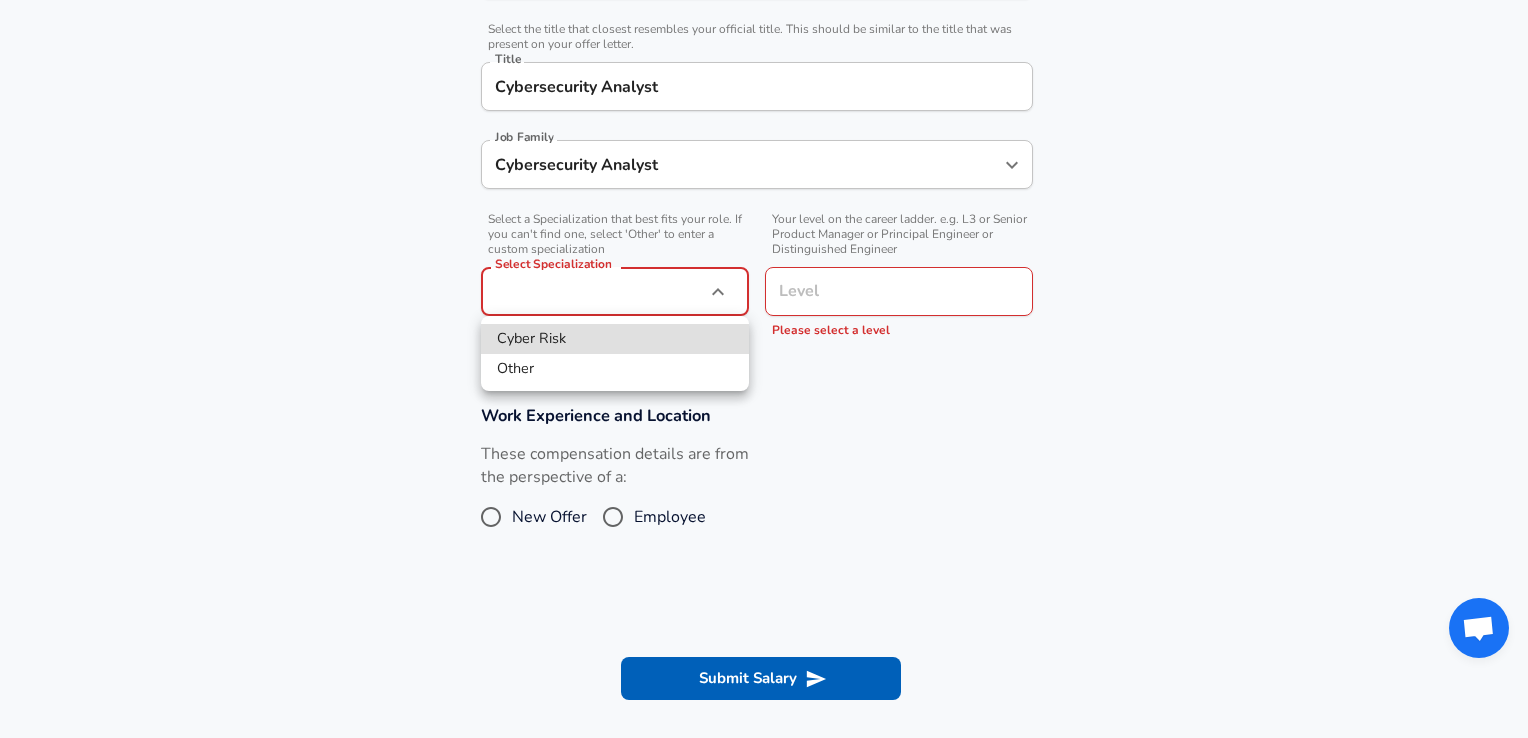 click on "Cyber Risk" at bounding box center (615, 339) 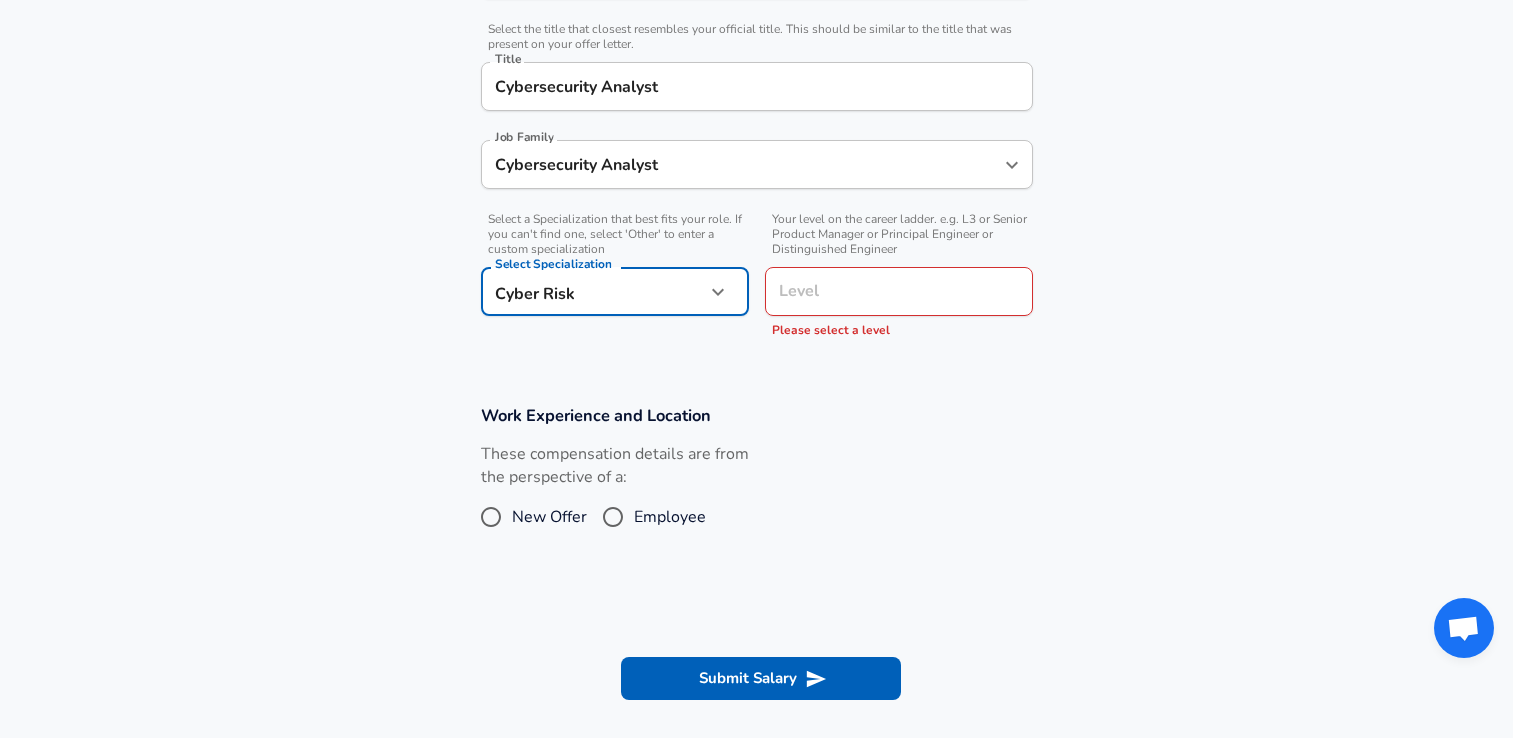 click on "Cybersecurity Analyst Job Family" at bounding box center [757, 164] 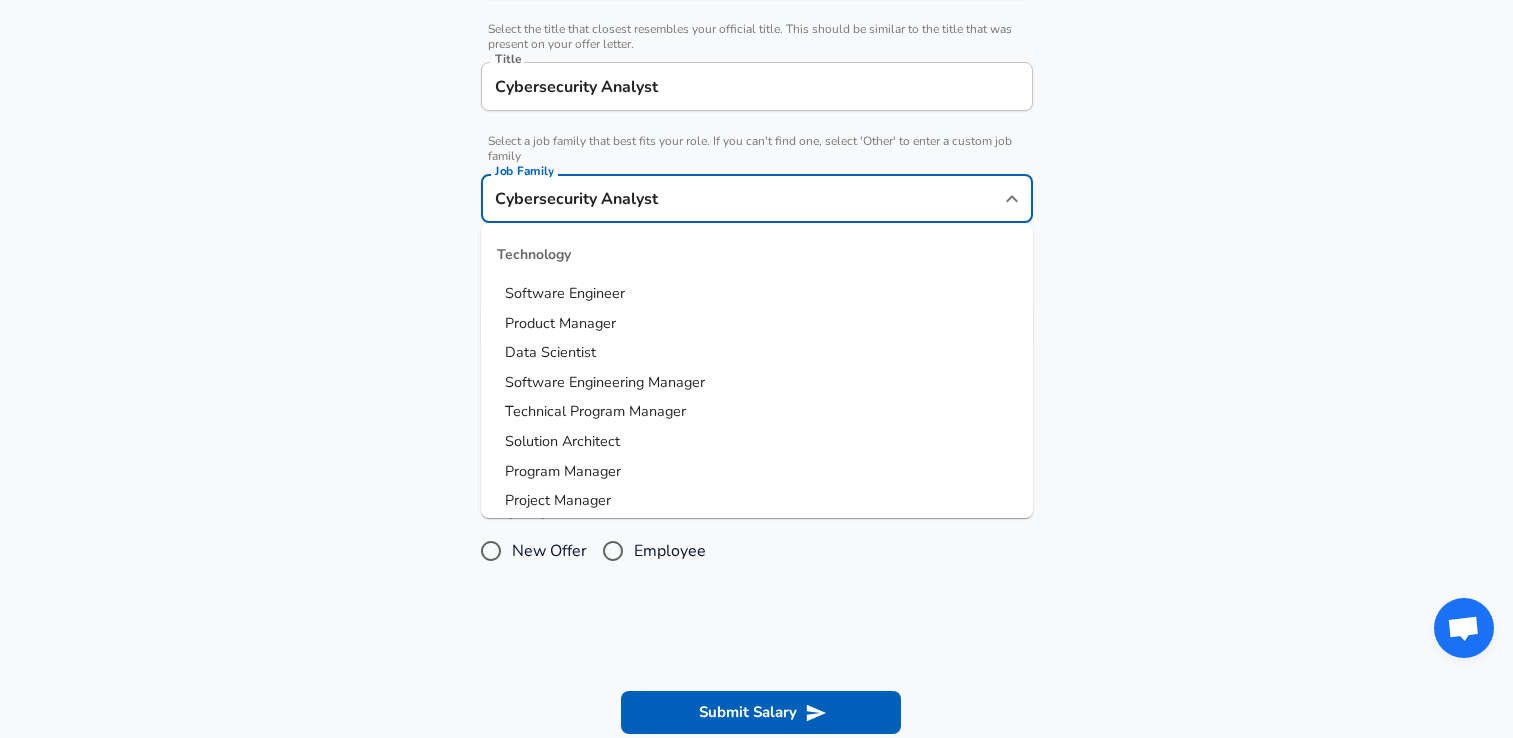 scroll, scrollTop: 533, scrollLeft: 0, axis: vertical 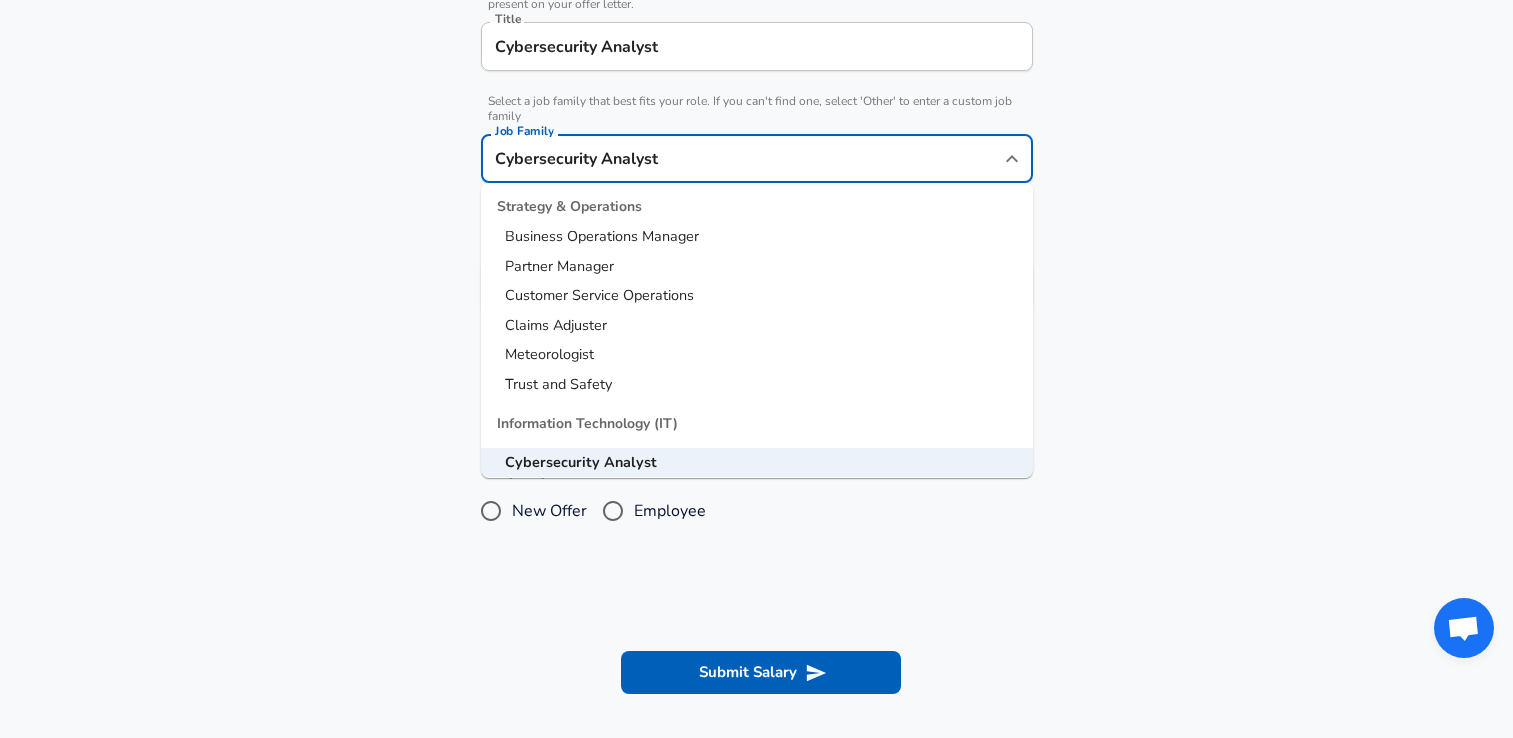 click on "Meteorologist" at bounding box center (757, 355) 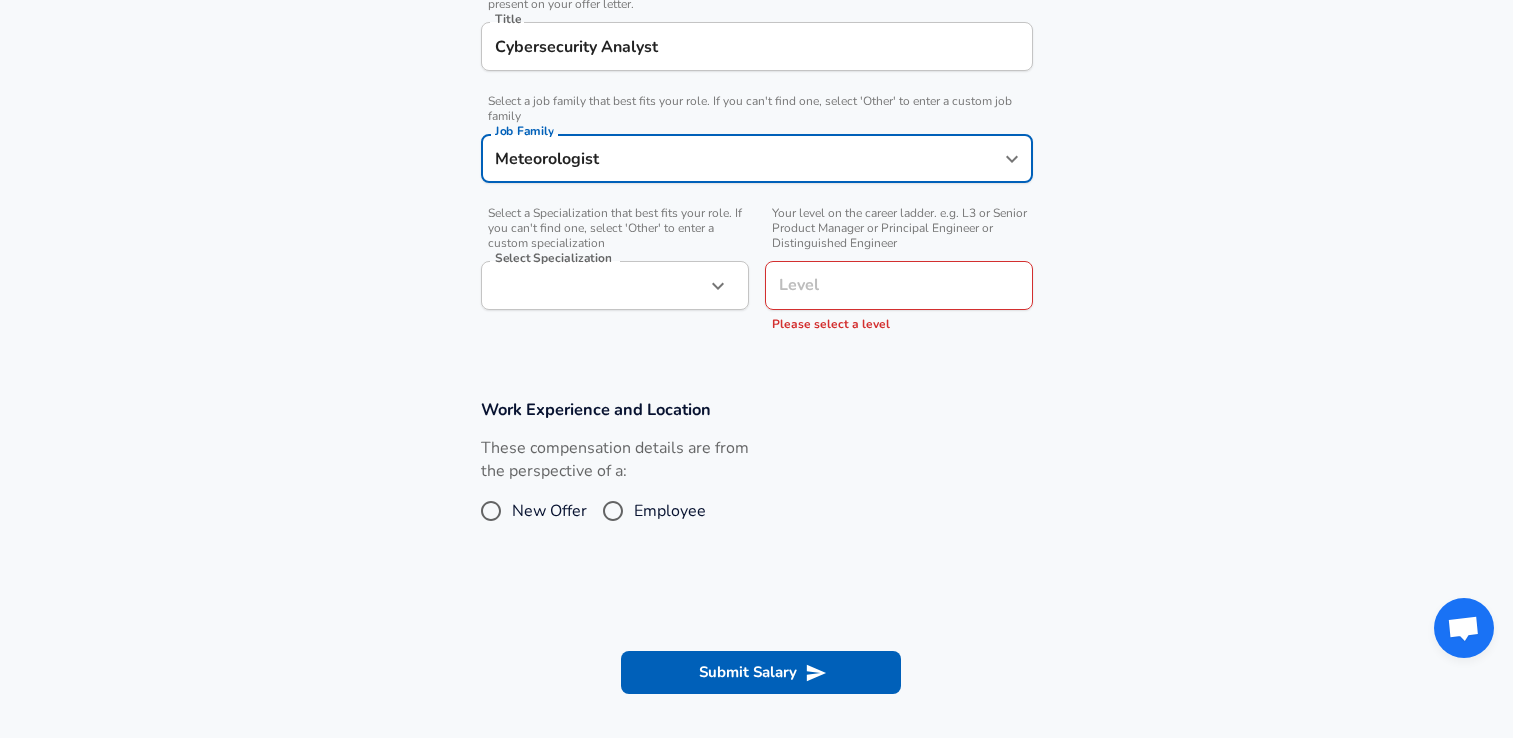 click on "Meteorologist" at bounding box center [742, 158] 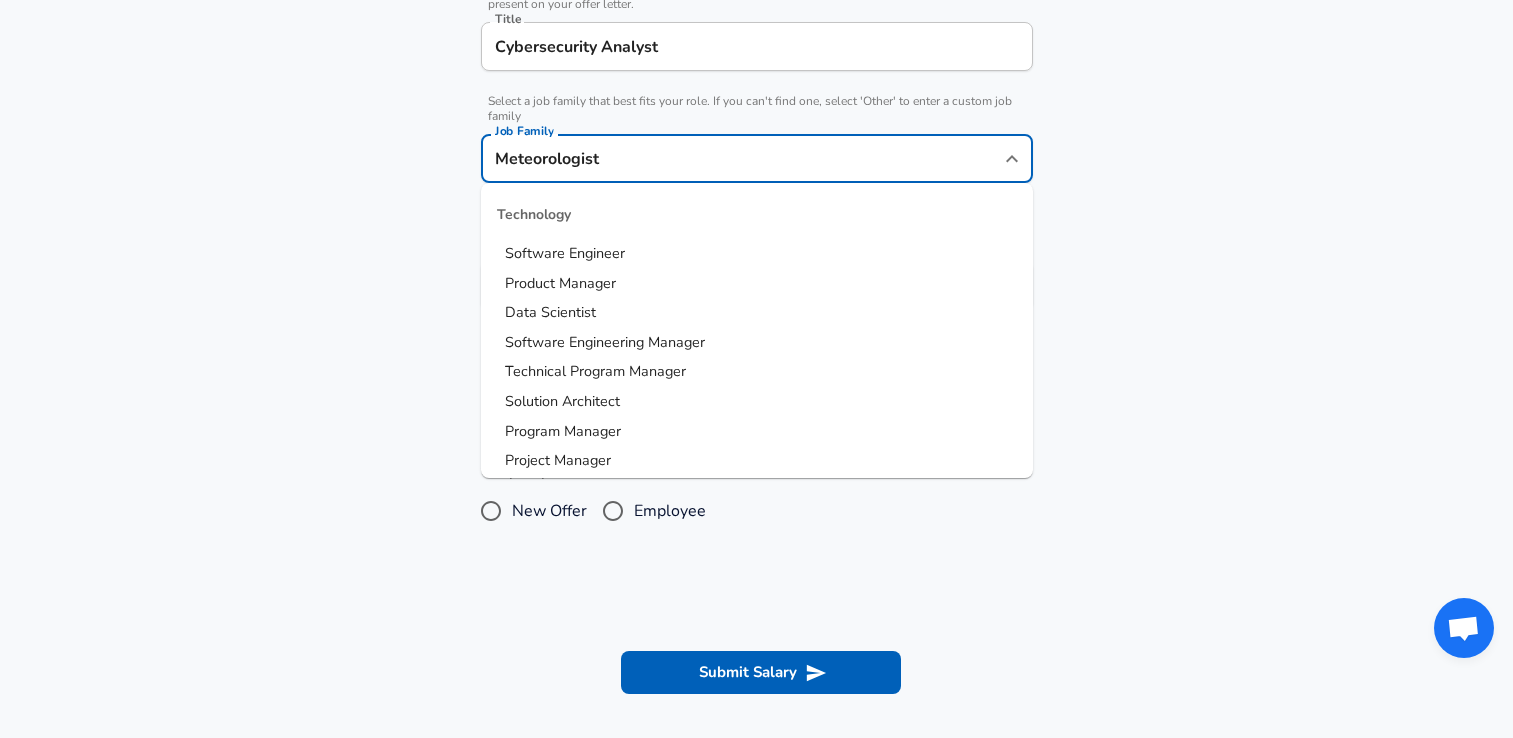 scroll, scrollTop: 2476, scrollLeft: 0, axis: vertical 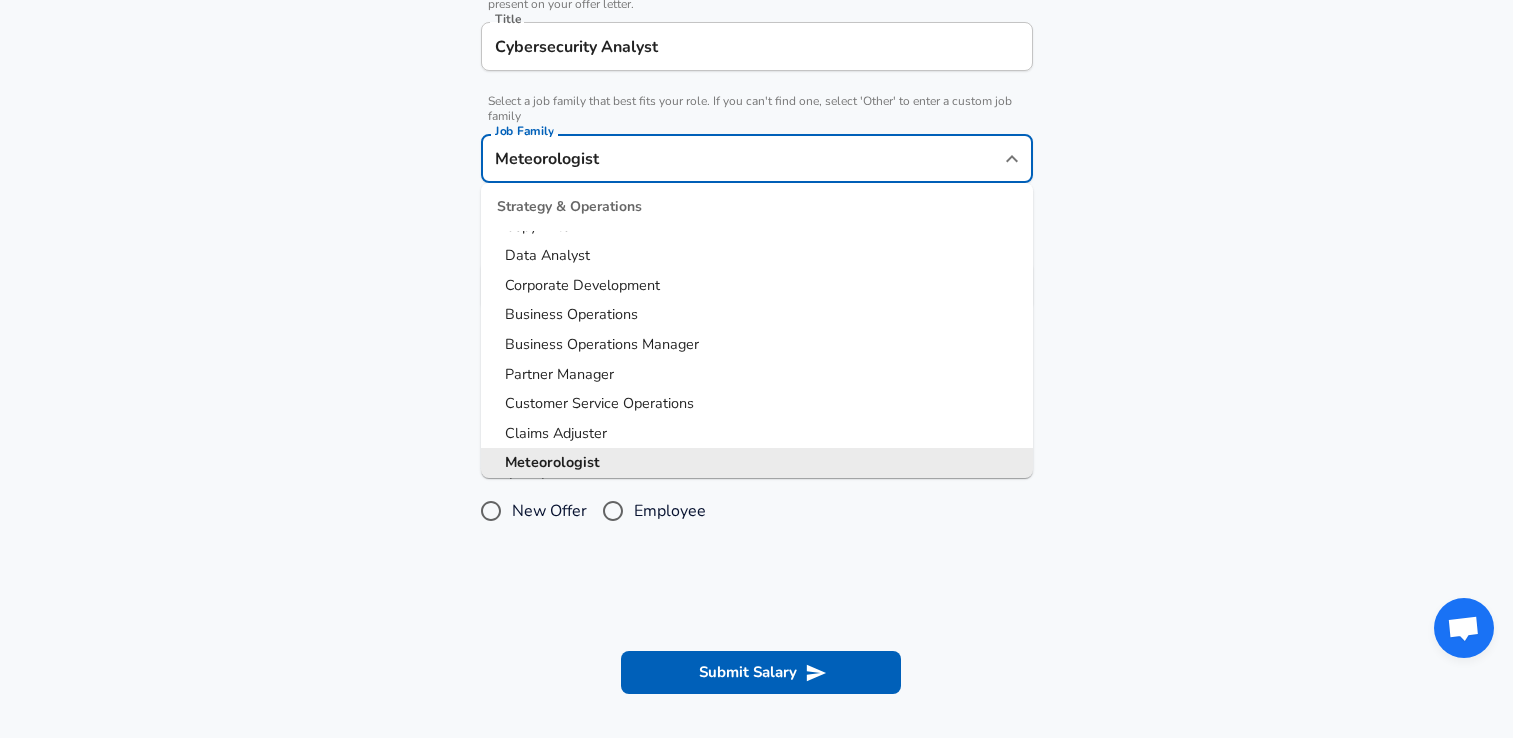 click on "Select a job family that best fits your role. If you can't find one, select 'Other' to enter a custom job family" at bounding box center [757, 109] 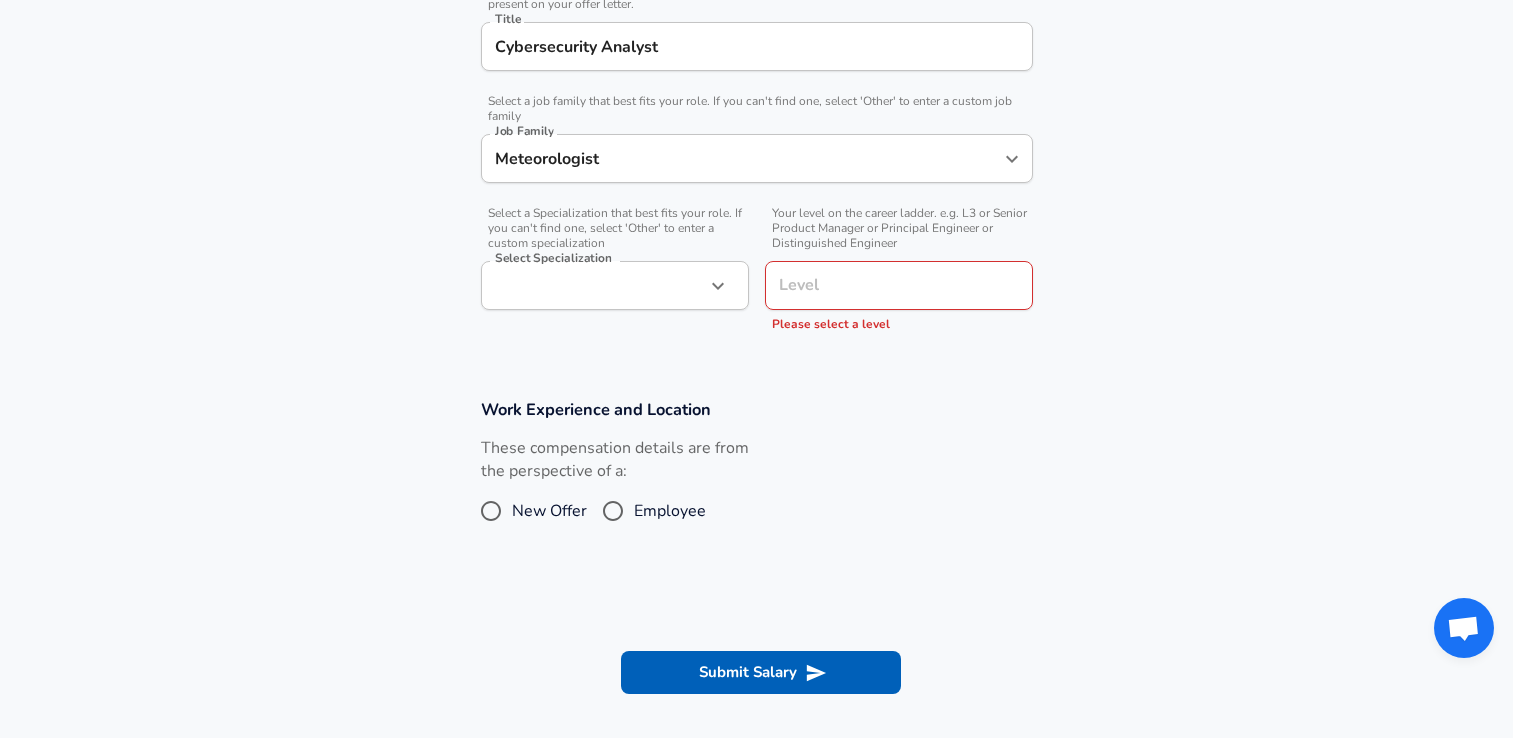 scroll, scrollTop: 281, scrollLeft: 0, axis: vertical 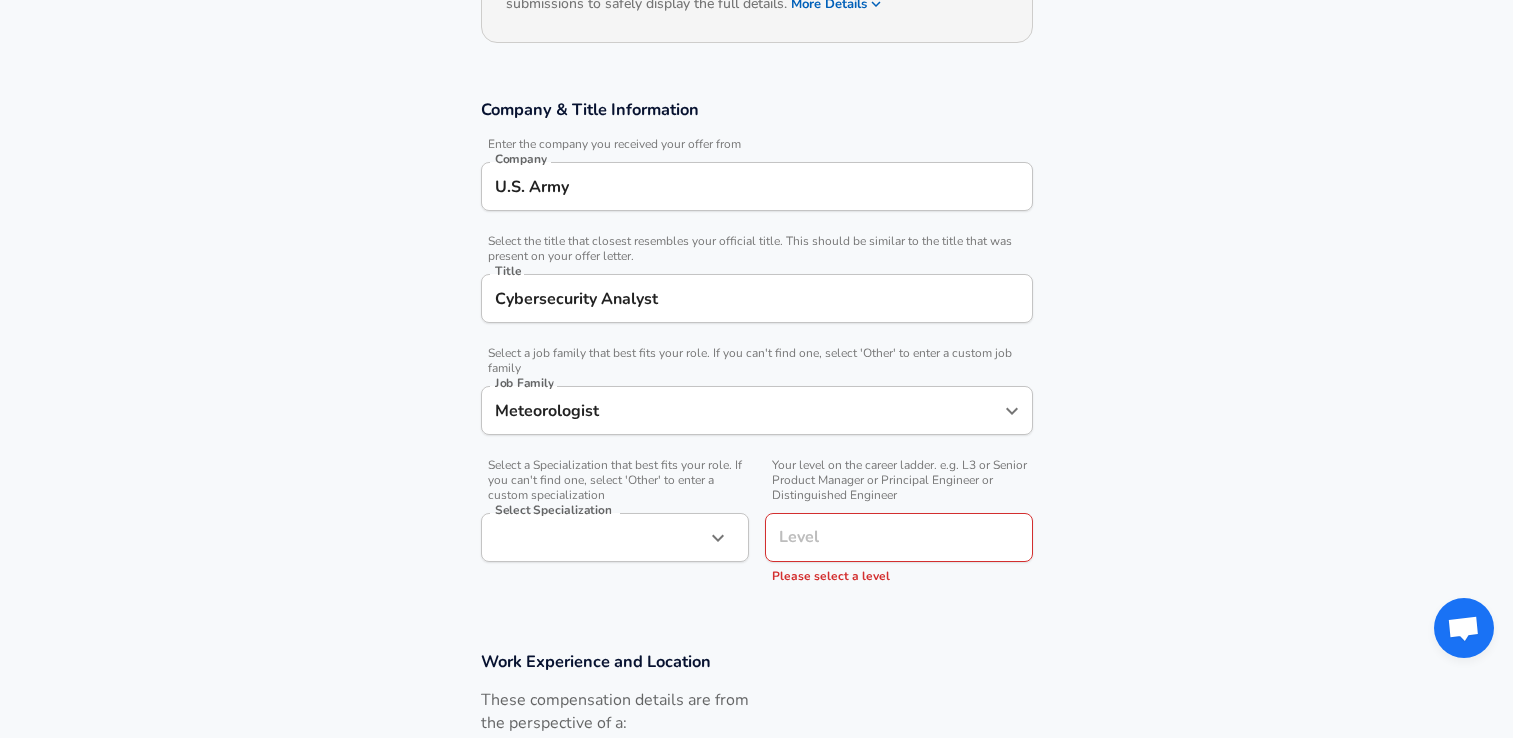 click on "Cybersecurity Analyst" at bounding box center (757, 298) 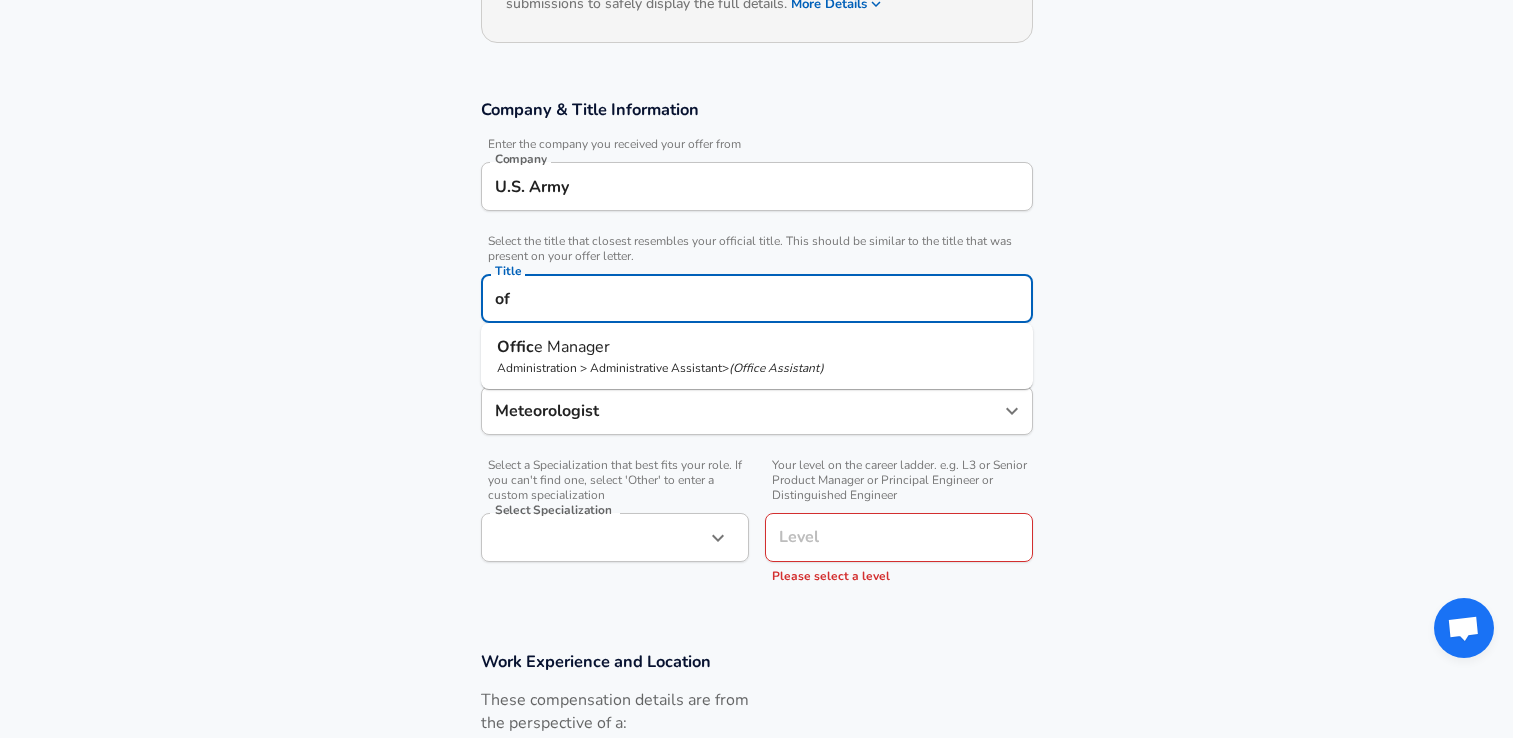 type on "o" 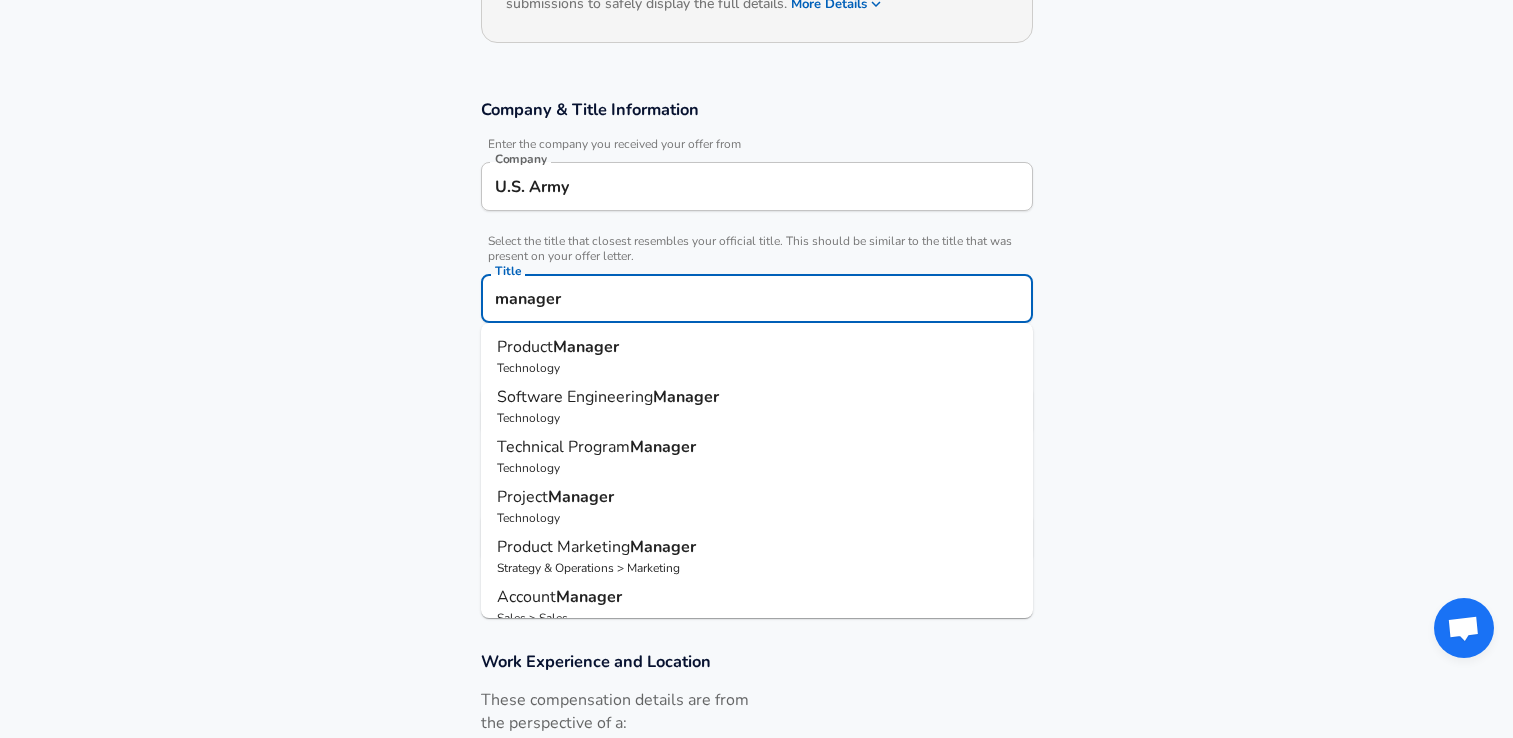 click on "Project  Manager" at bounding box center [757, 497] 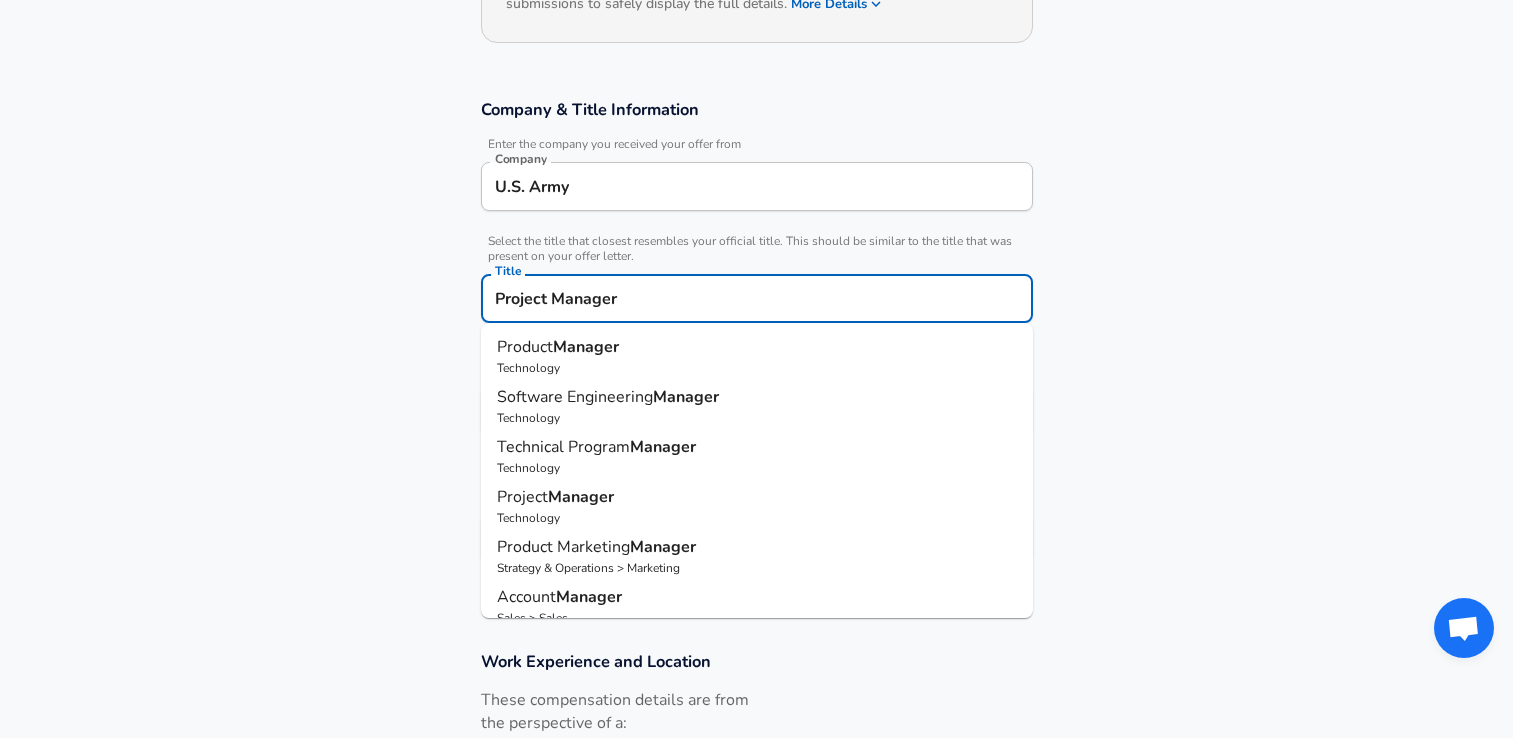 type on "Project Manager" 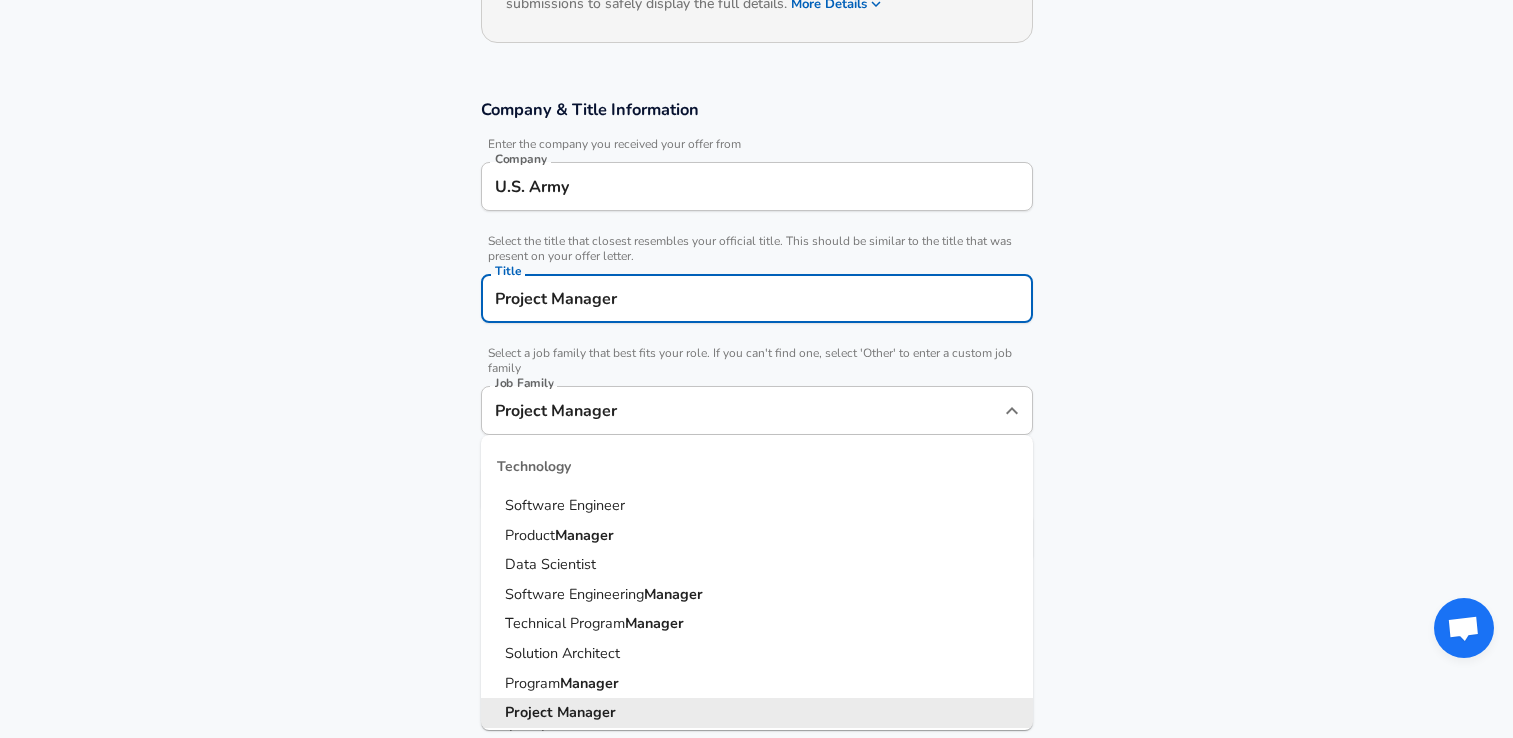 type on "Project Manager" 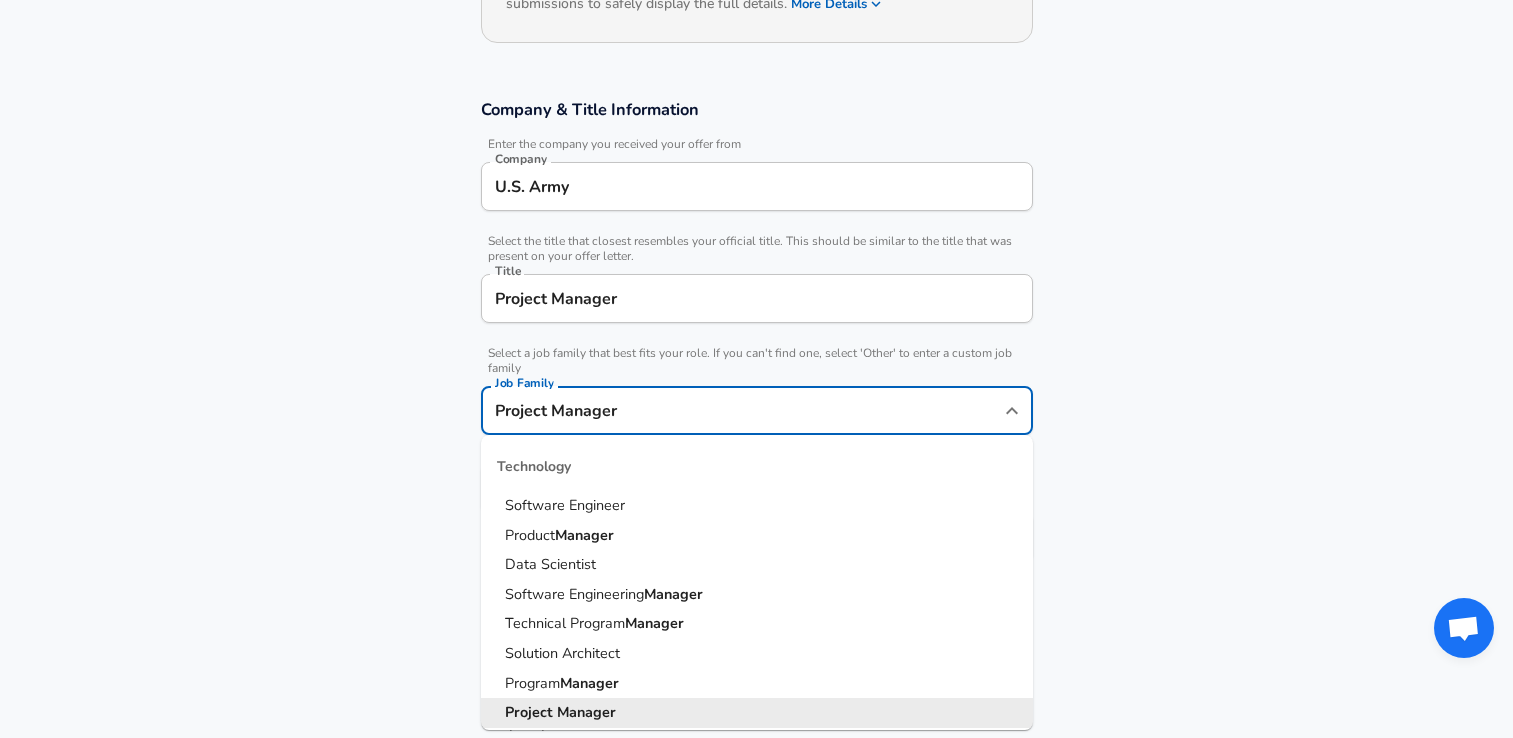 click on "Company [ORGANIZATION] Company Select the title that closest resembles your official title. This should be similar to the title that was present on your offer letter. Title Project Manager Title Select a job family that best fits your role. If you can't find one, select 'Other' to enter a custom job family Job Family Project Manager Job Family Technology Software Engineer Product Manager Data Scientist Software Engineering Manager Technical Program Manager Solution Architect Program Manager Project Manager Data Science Manager Technical Writer Engineering Biomedical Engineer Civil Engineer Hardware Engineer Mechanical Engineer Geological Engineer Electrical Engineer Controls Engineer Chemical Engineer Aerospace Engineer Materials Engineer Optical Engineer MEP Engineer Prompt Engineer Business Management Consultant Business Development Sales Sales Legal Legal Sales Sales Engineer Legal Regulatory Affairs Sales Customer Success" at bounding box center (756, 351) 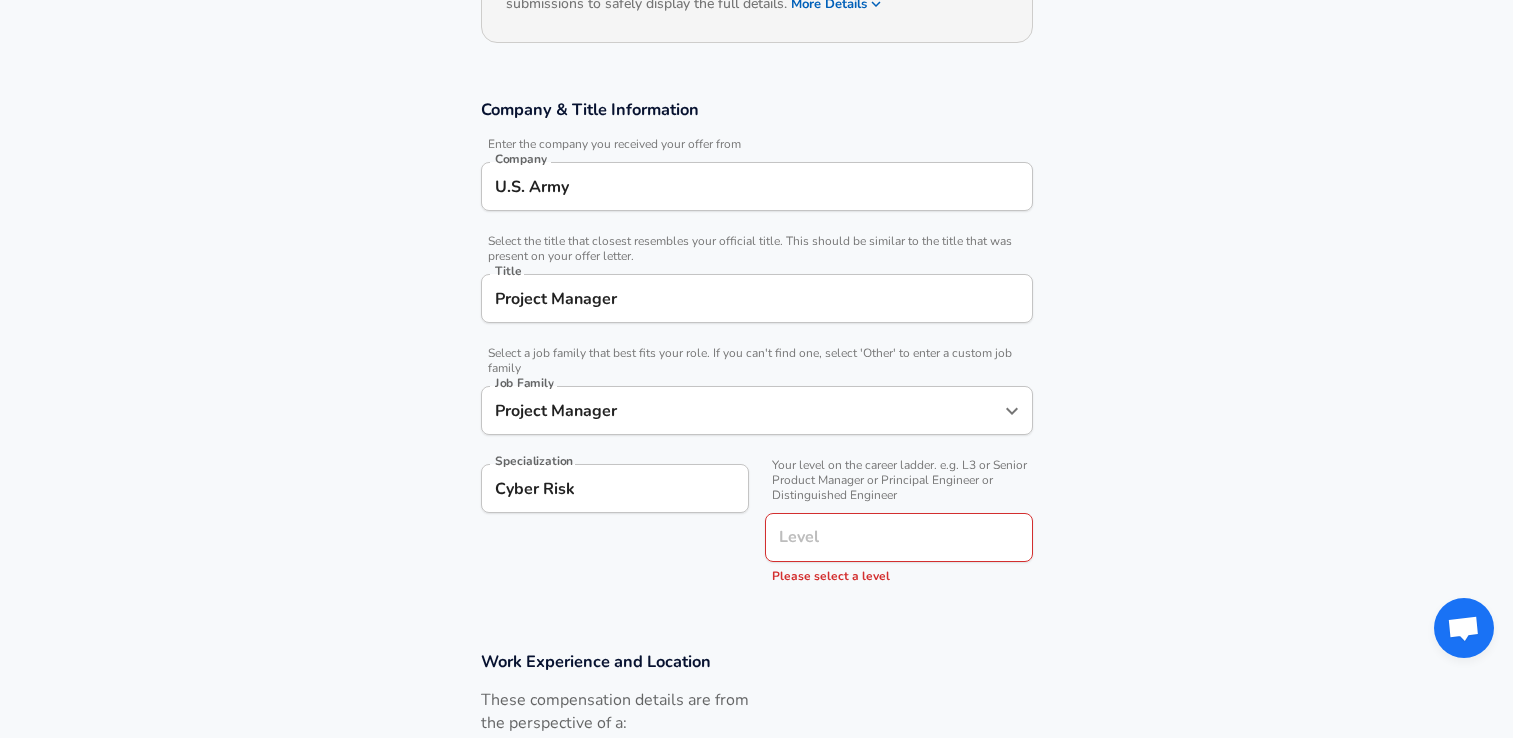 click on "Cyber Risk" at bounding box center (615, 488) 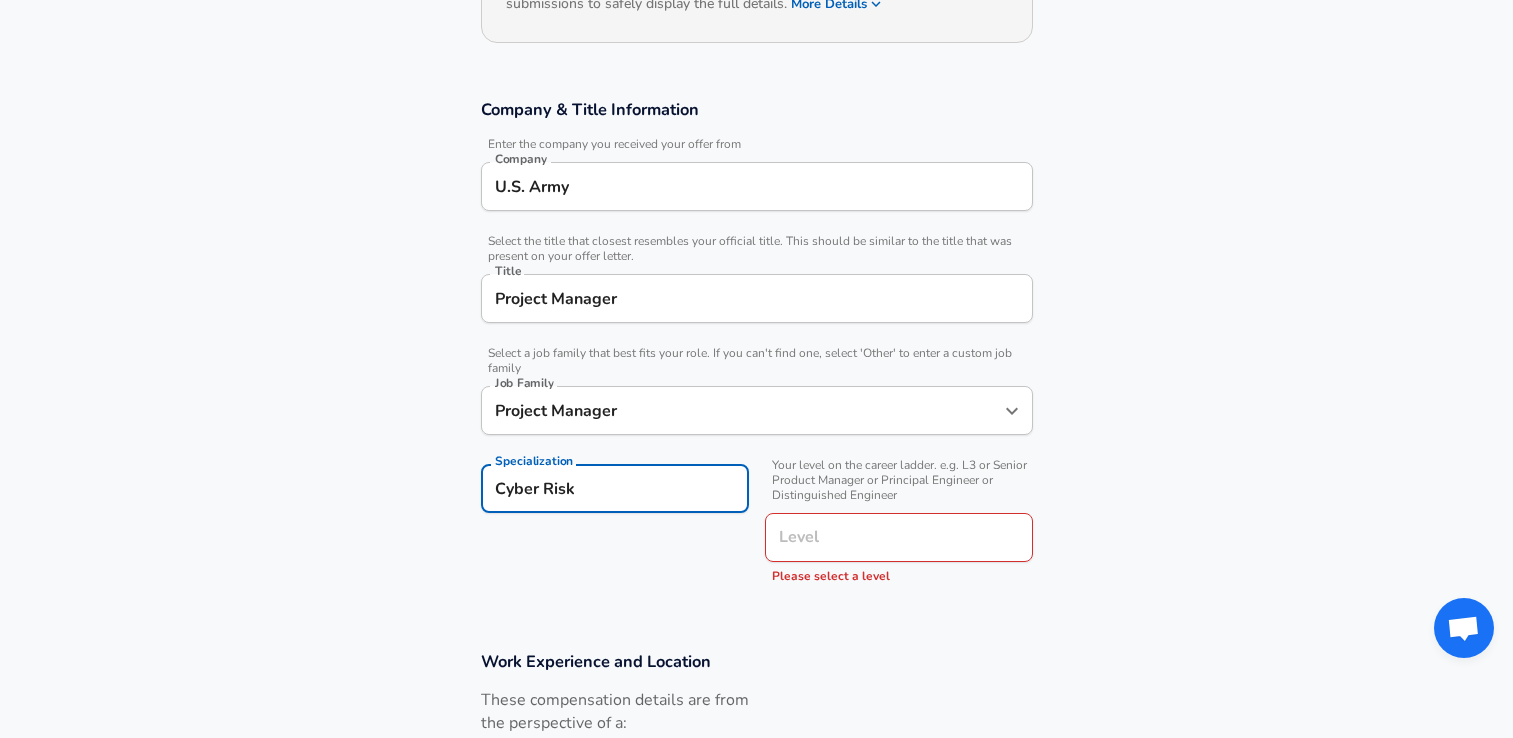 click on "Level" at bounding box center [899, 537] 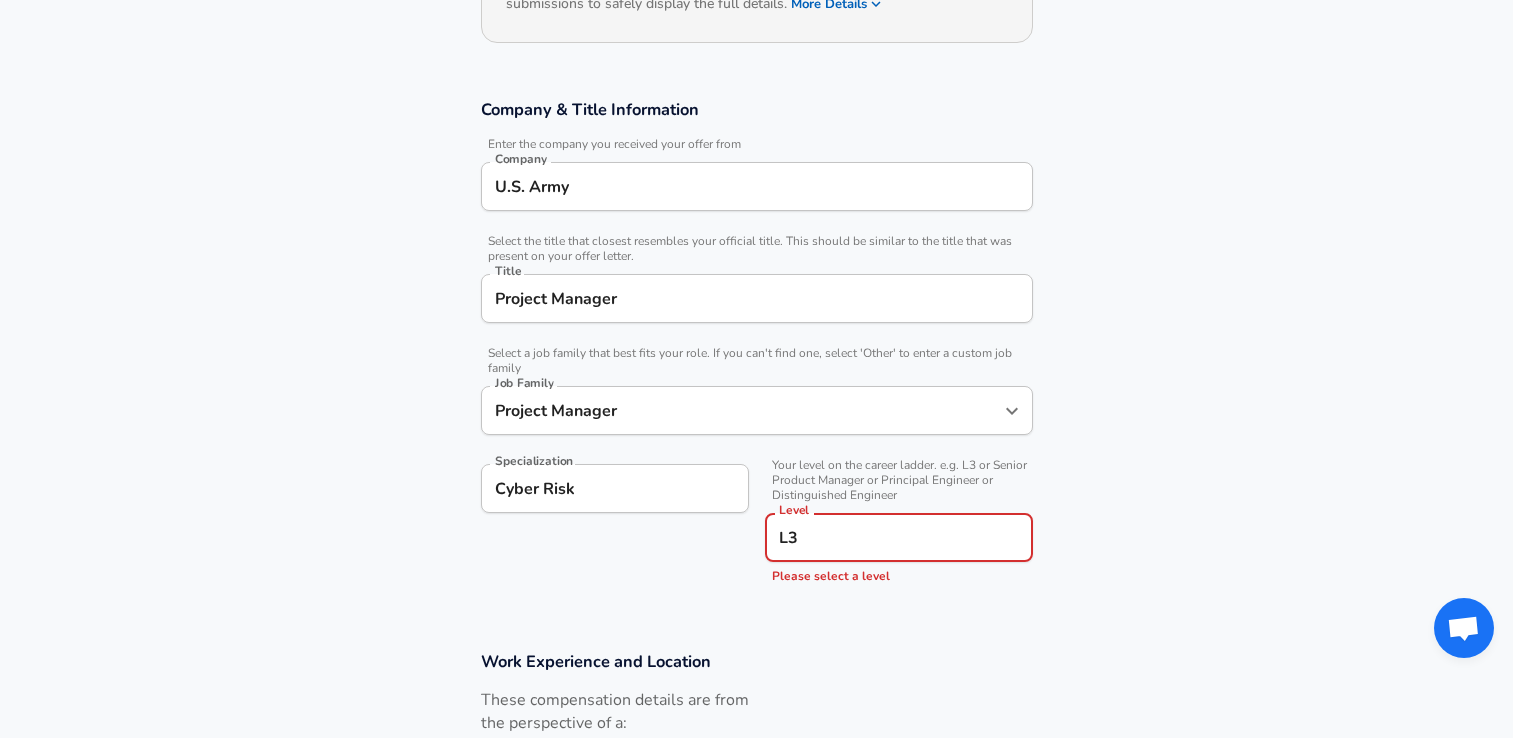 type on "L3" 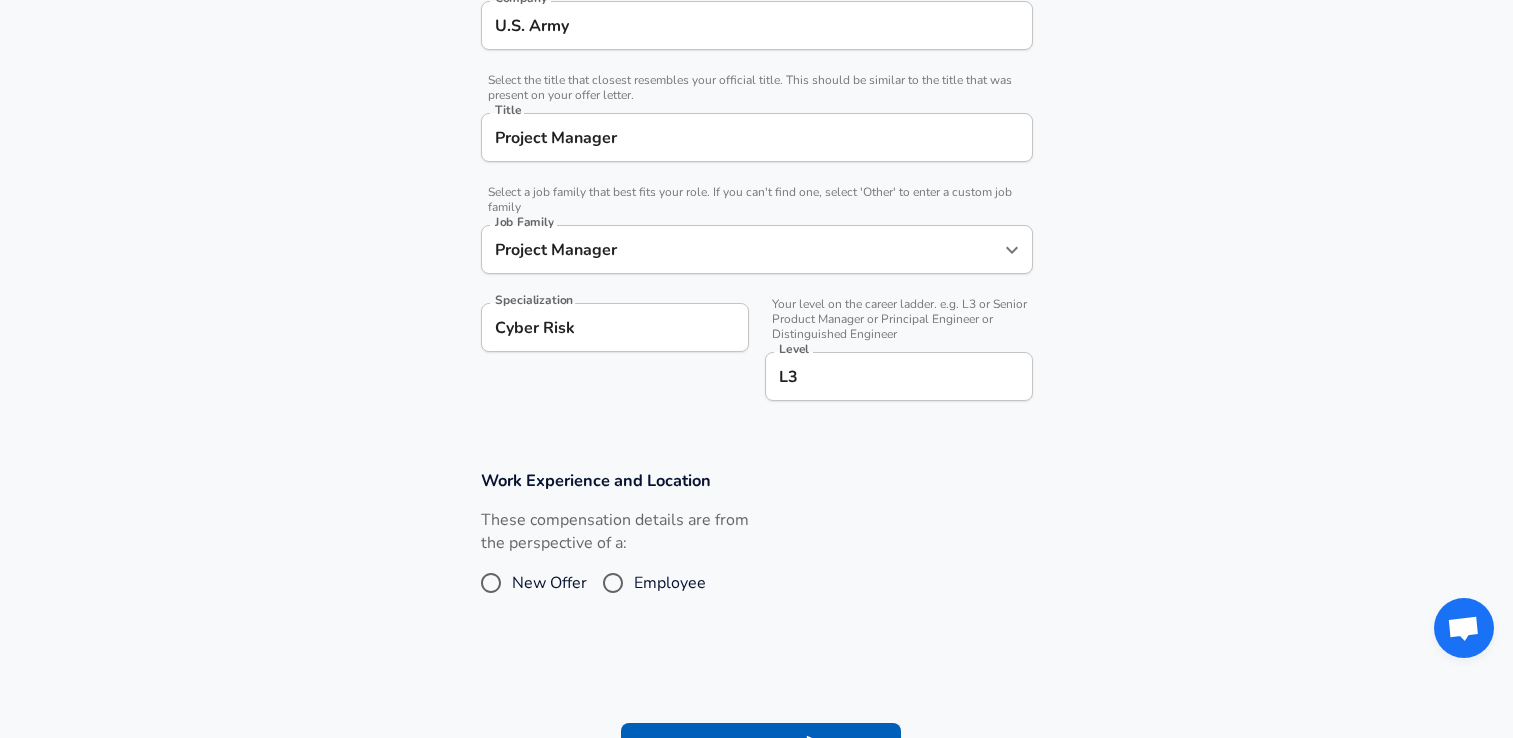 scroll, scrollTop: 671, scrollLeft: 0, axis: vertical 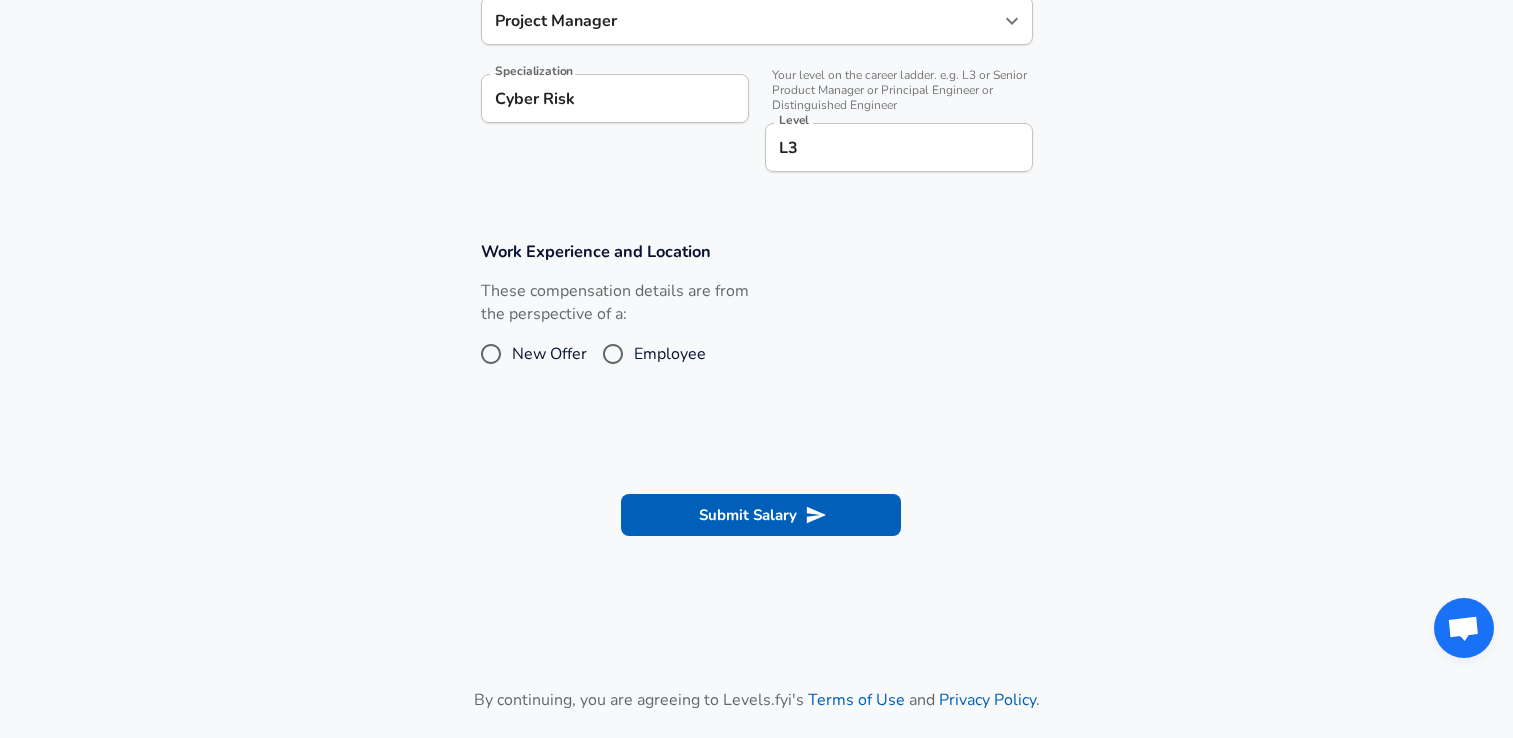 click on "Employee" at bounding box center [613, 354] 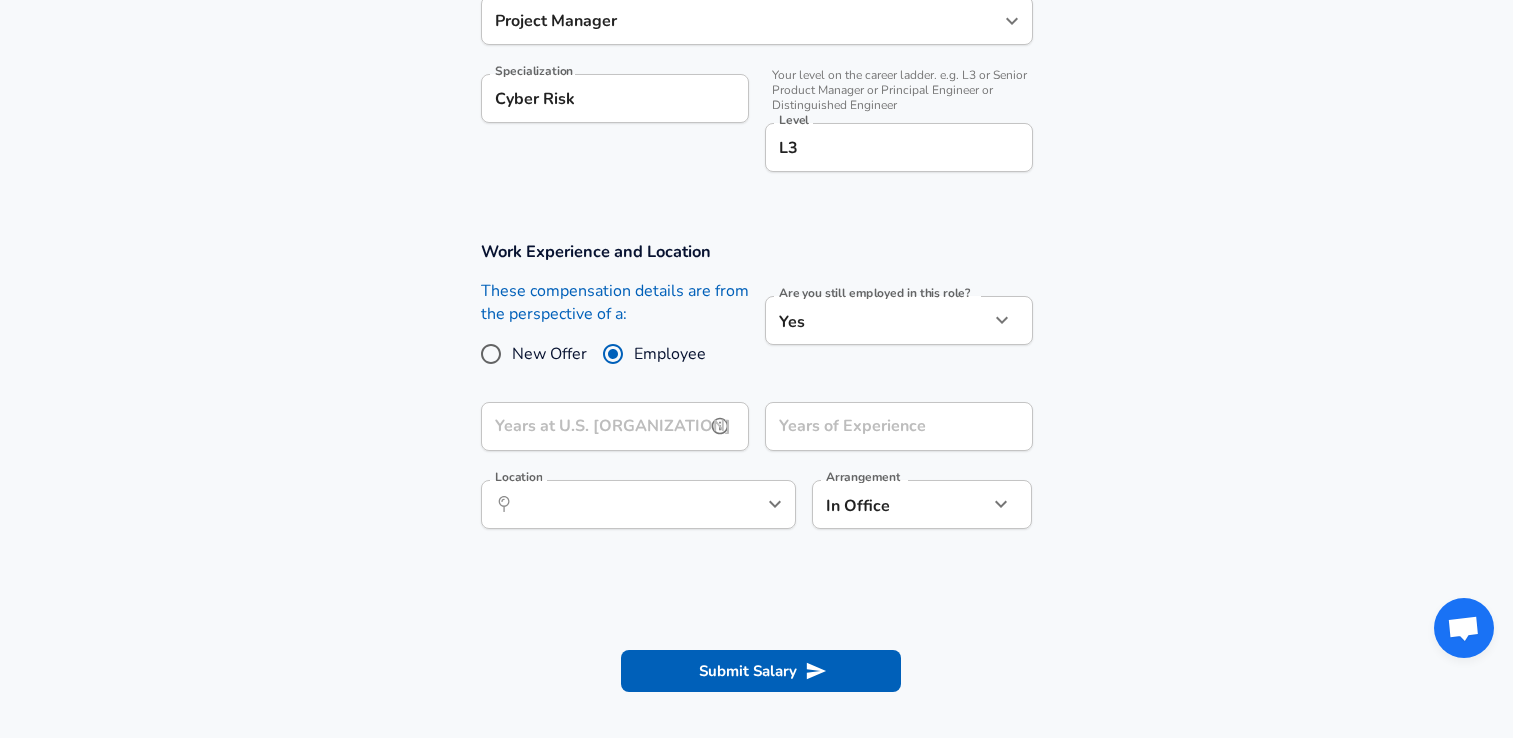 click on "Years at U.S. [ORGANIZATION]" at bounding box center [593, 426] 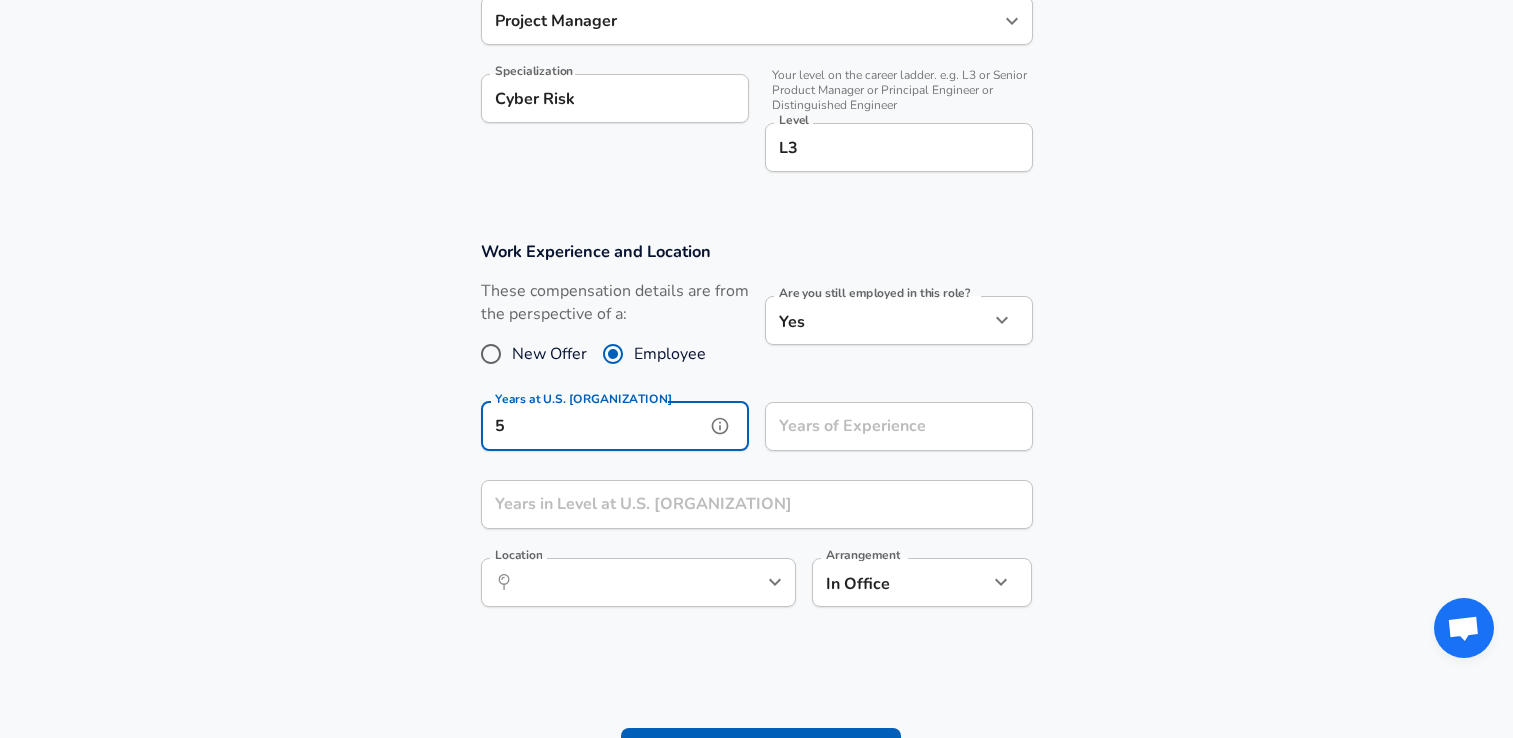 type on "5" 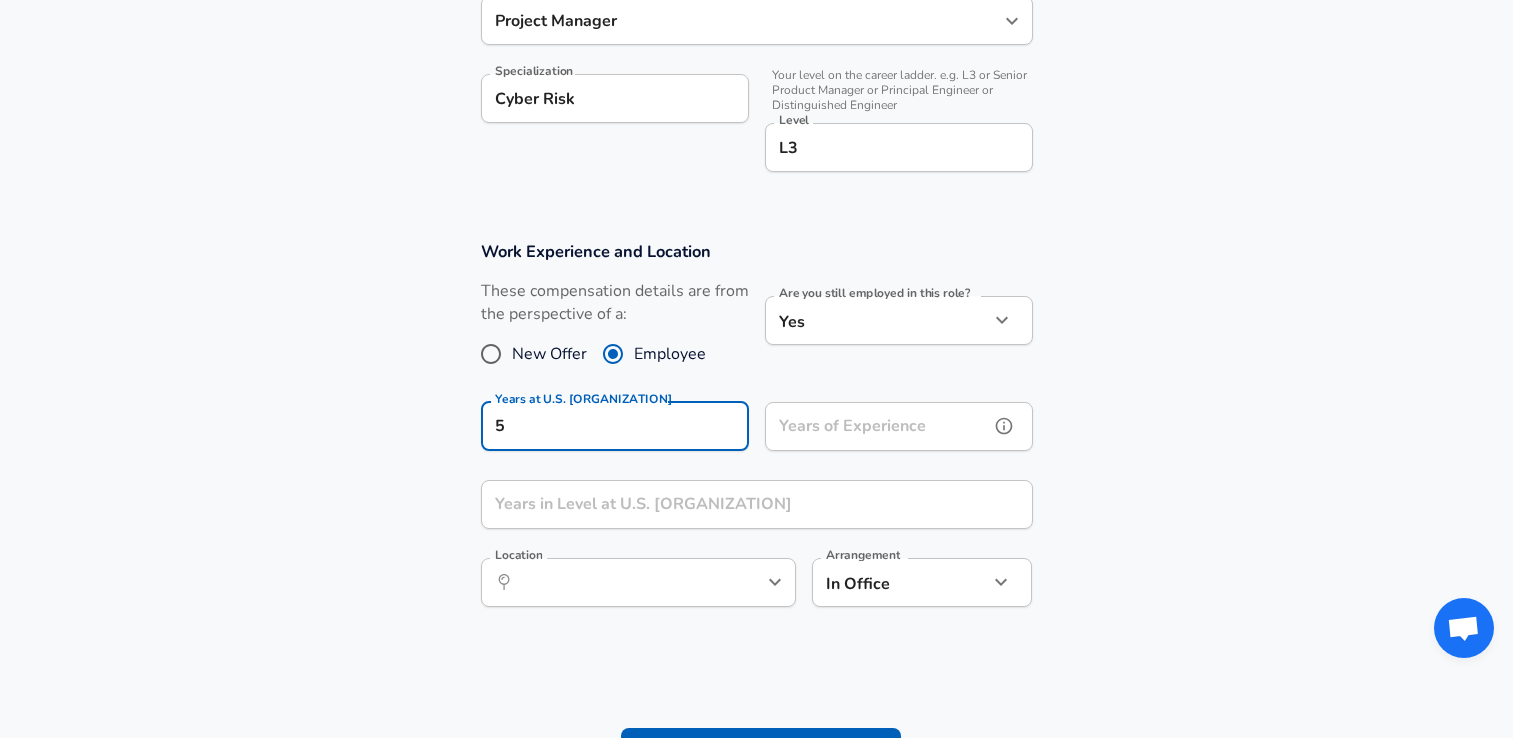 click on "Years of Experience" at bounding box center (877, 426) 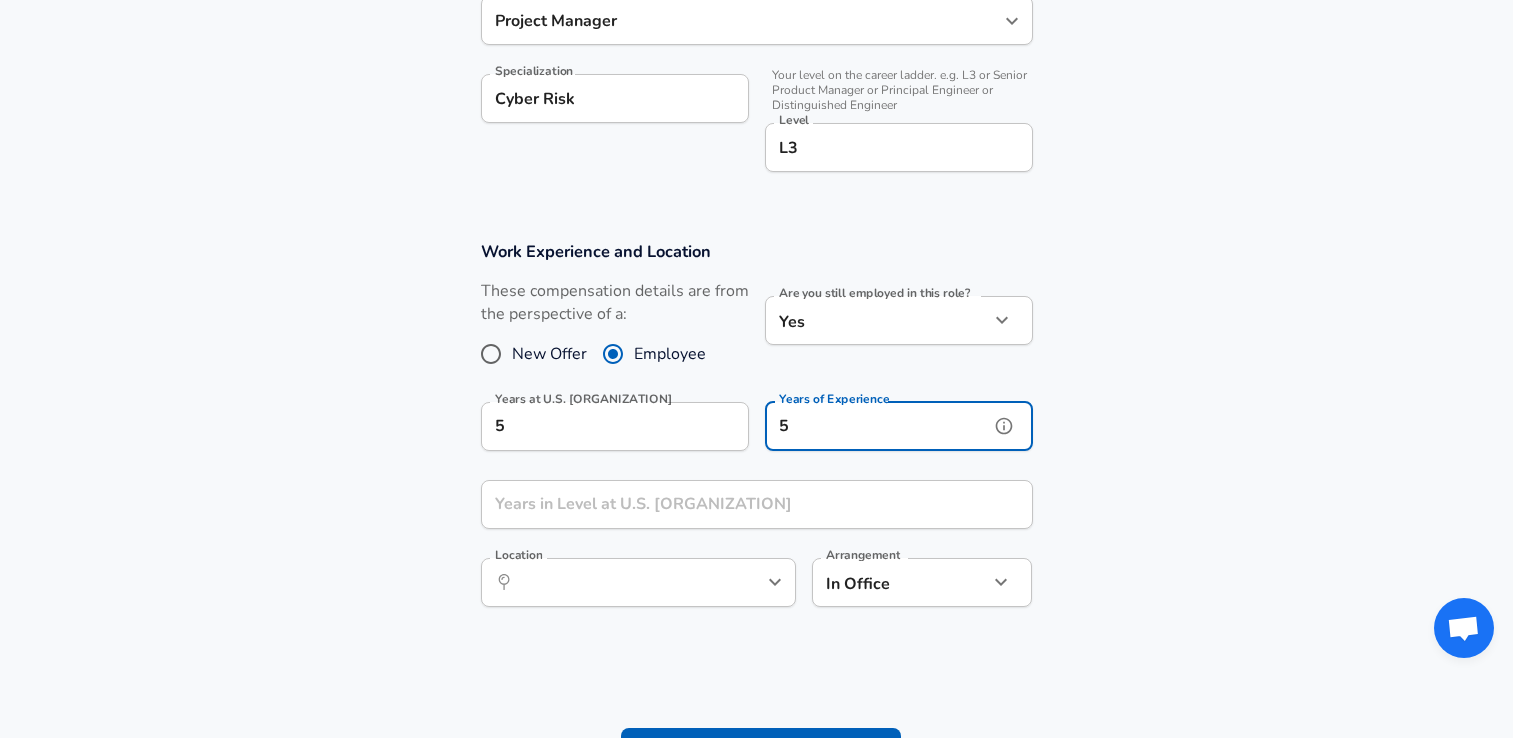 type on "5" 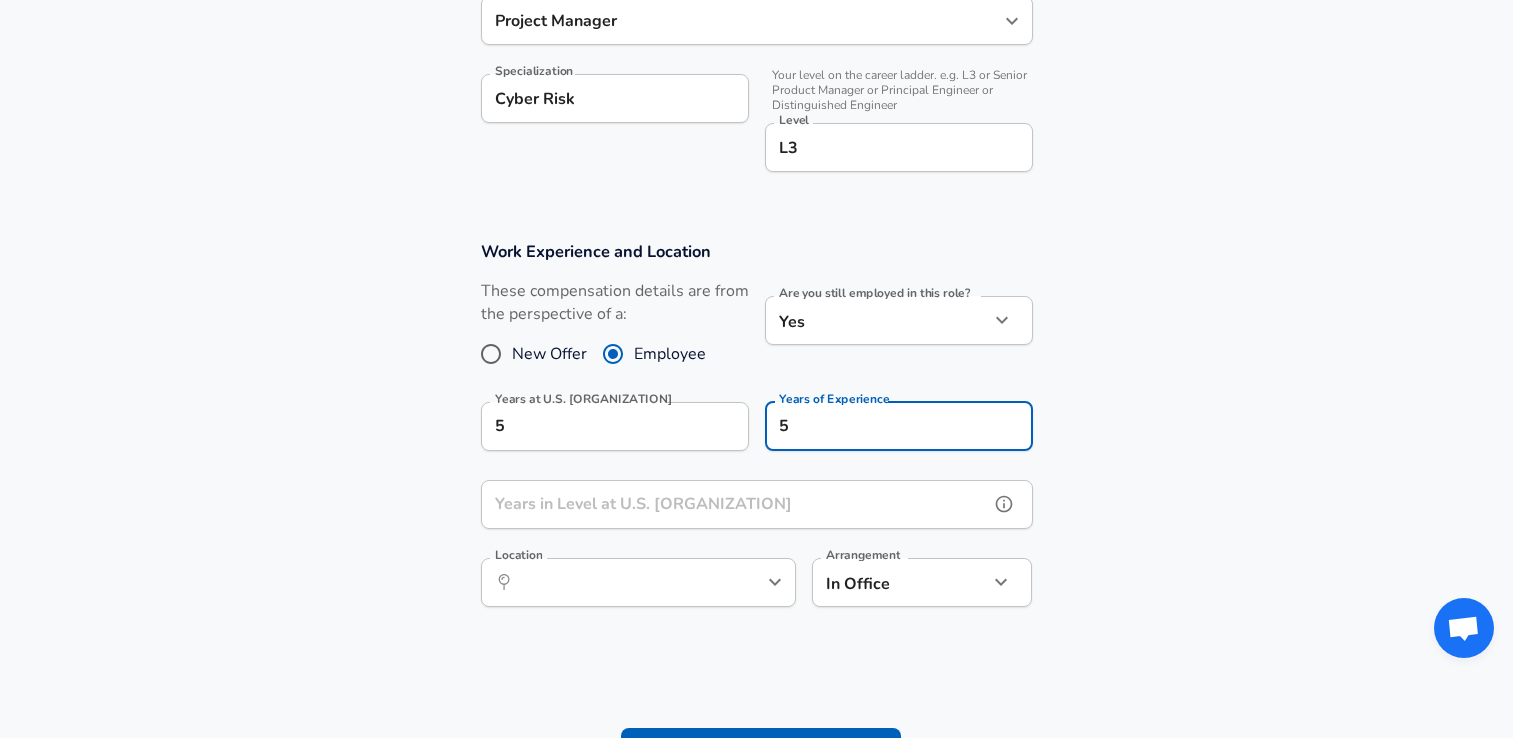 click on "Years in Level at U.S. [ORGANIZATION]" at bounding box center [735, 504] 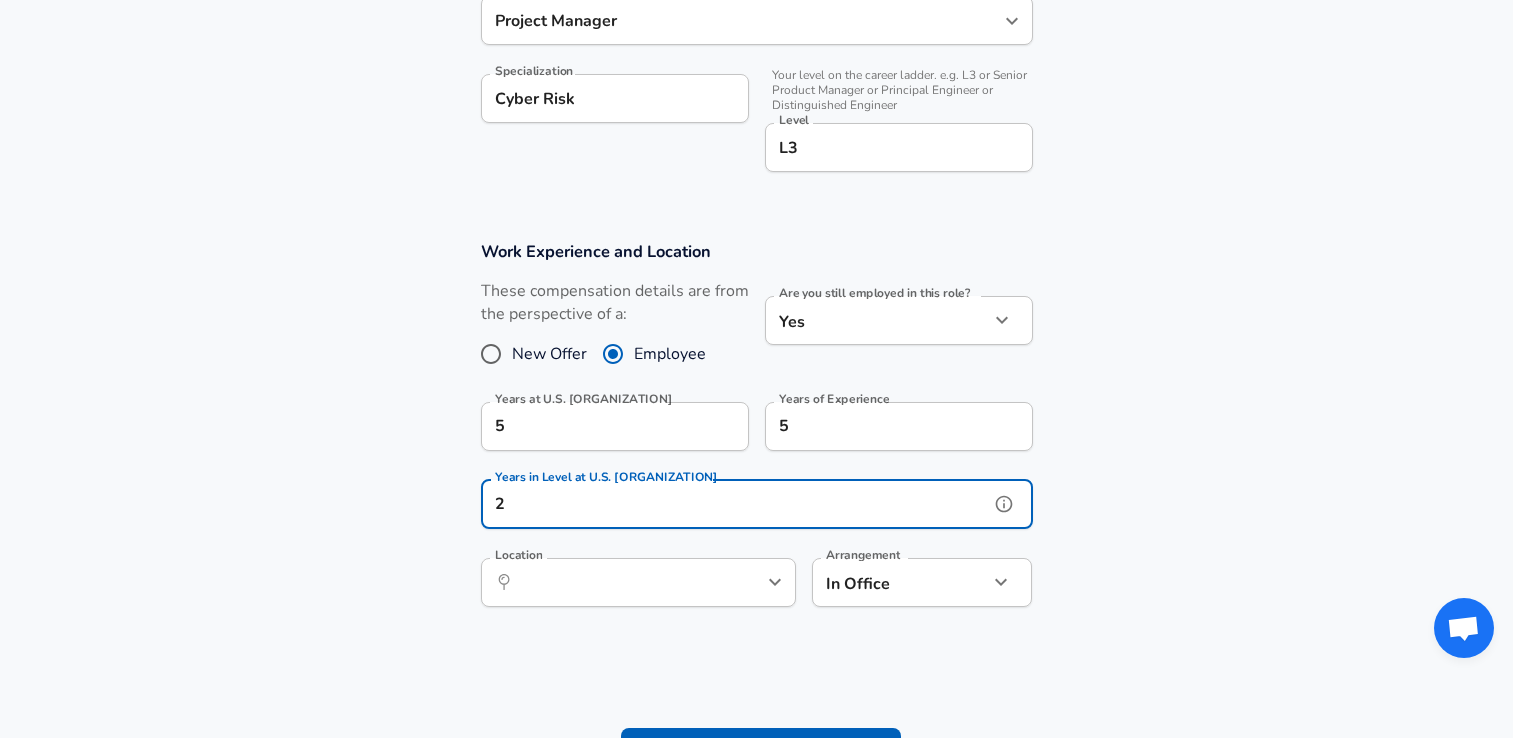 type on "2" 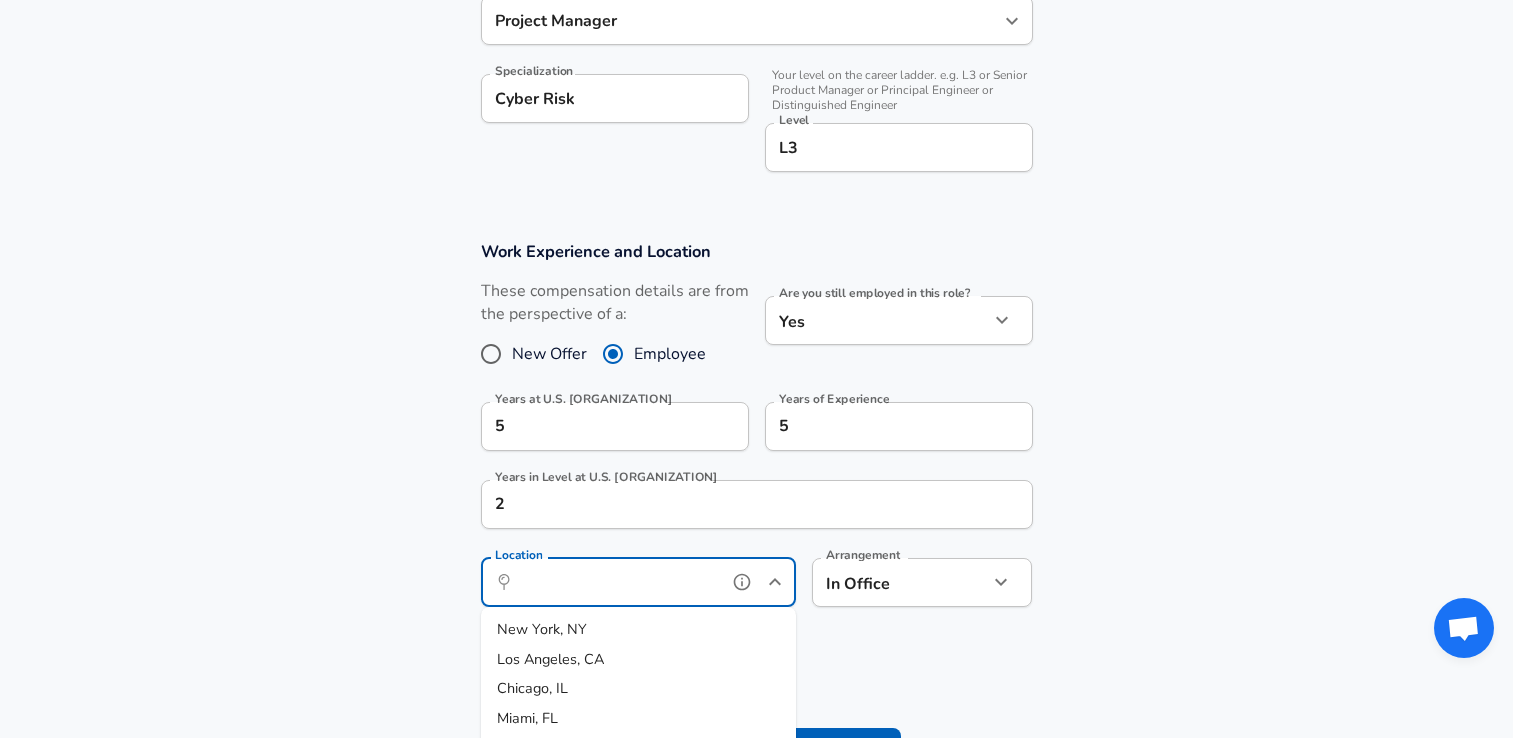 click on "Location" at bounding box center [616, 582] 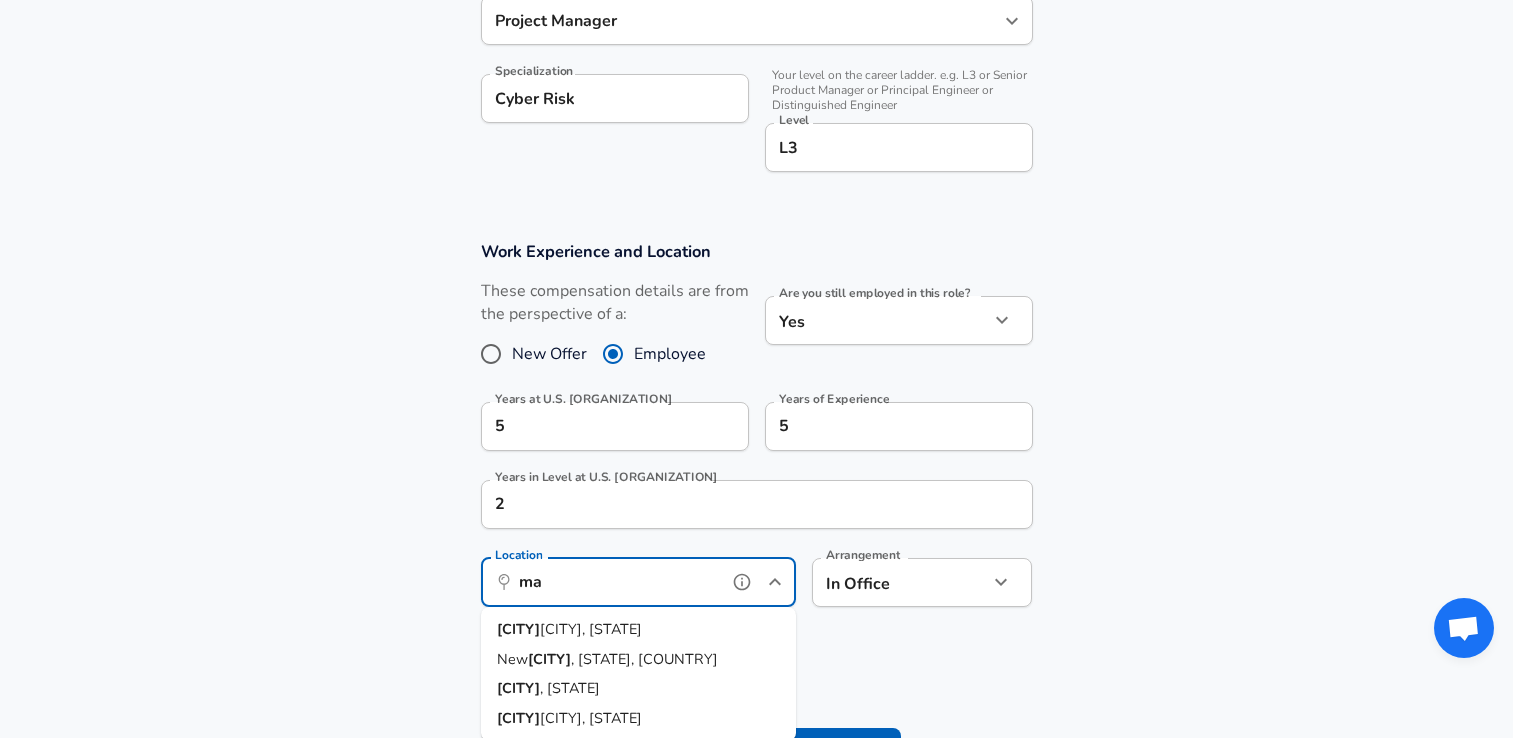 type on "m" 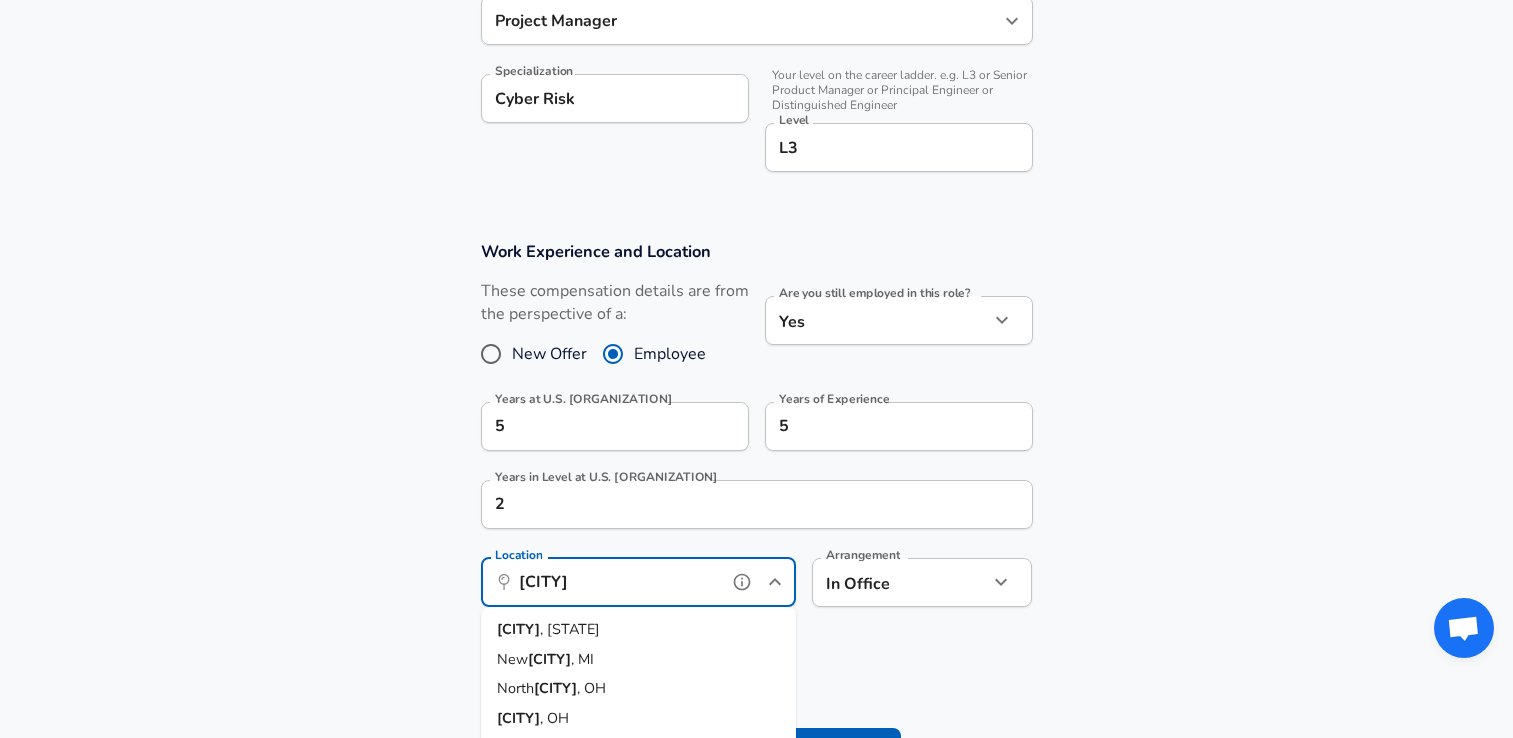 click on "[CITY]" at bounding box center [518, 629] 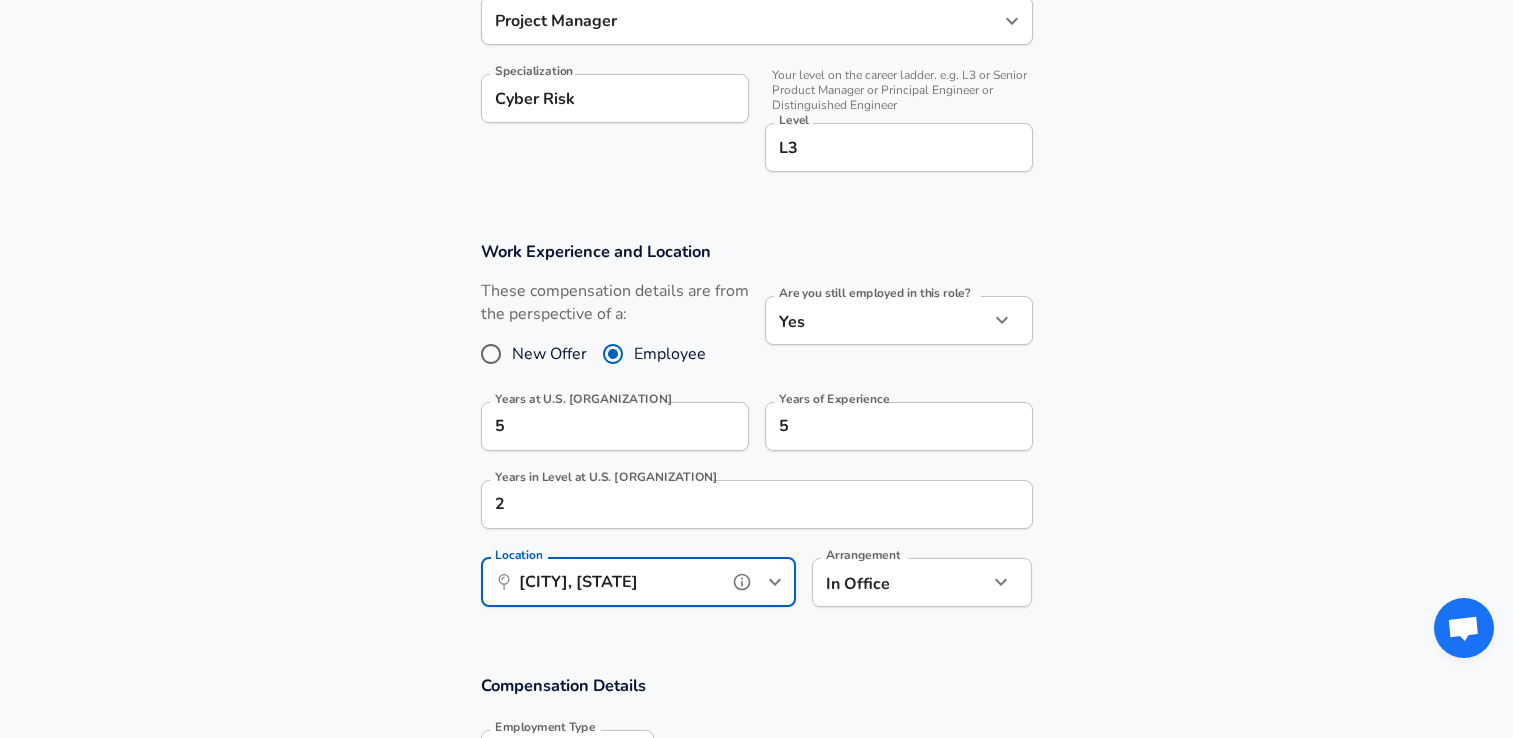 type on "USD" 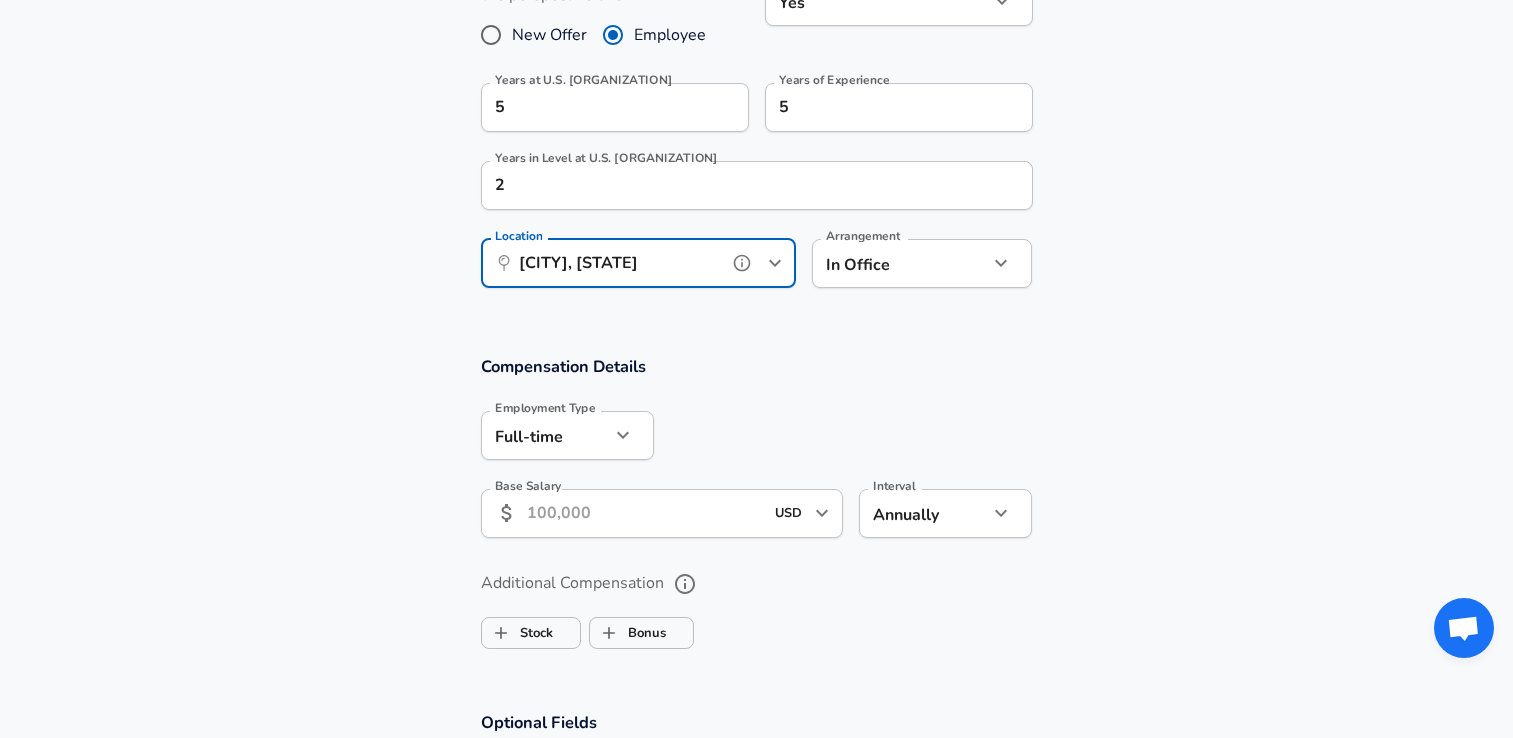 scroll, scrollTop: 1221, scrollLeft: 0, axis: vertical 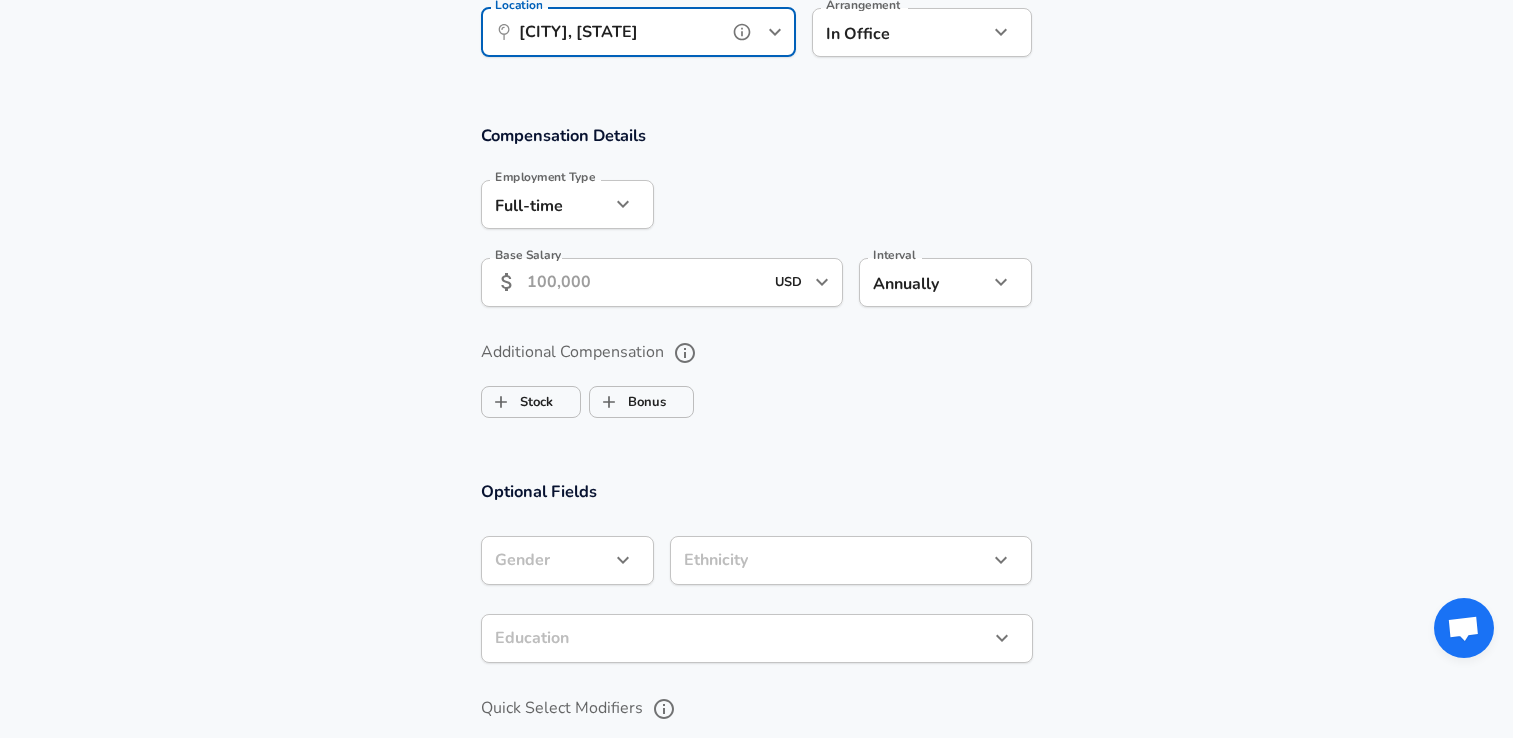 type on "[CITY], [STATE]" 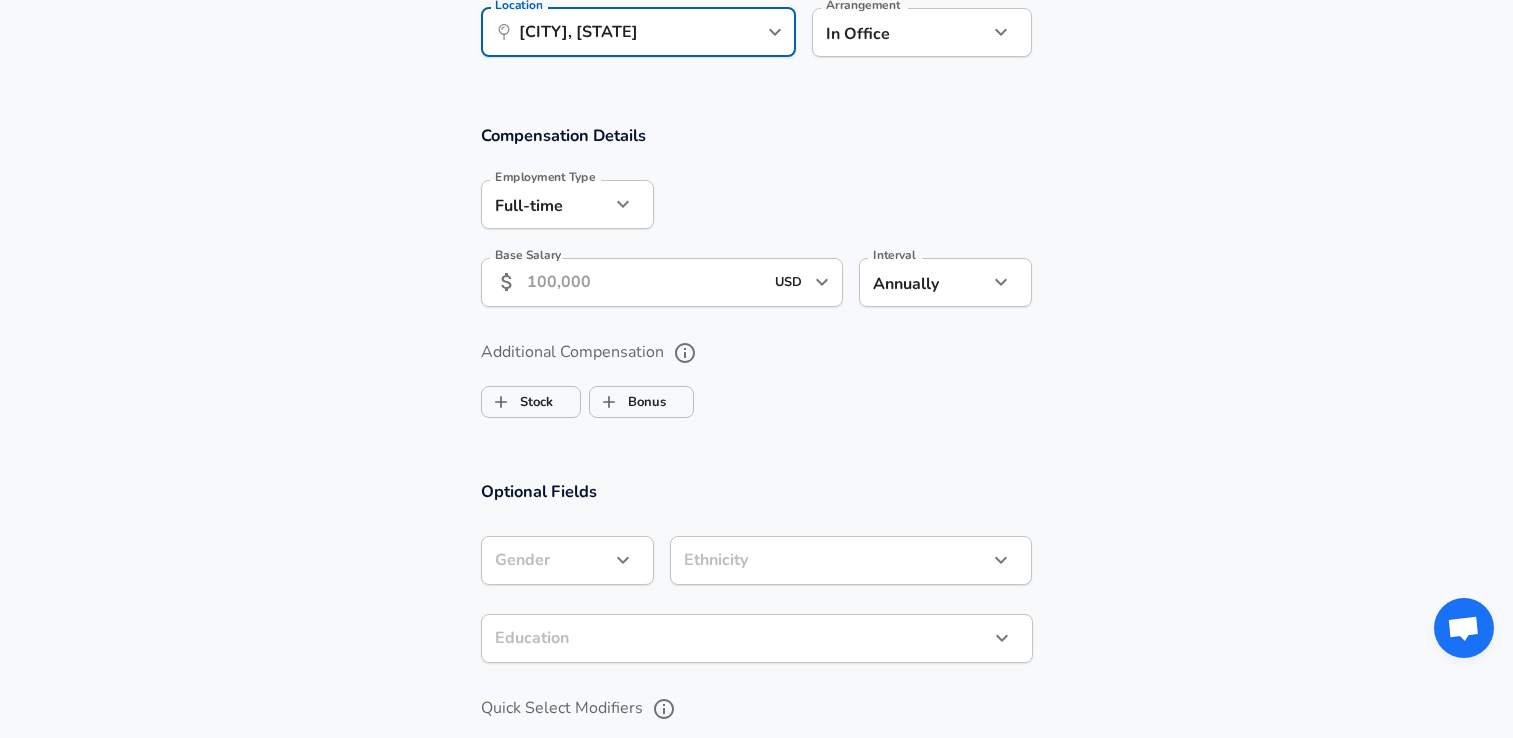 click on "Base Salary" at bounding box center [645, 282] 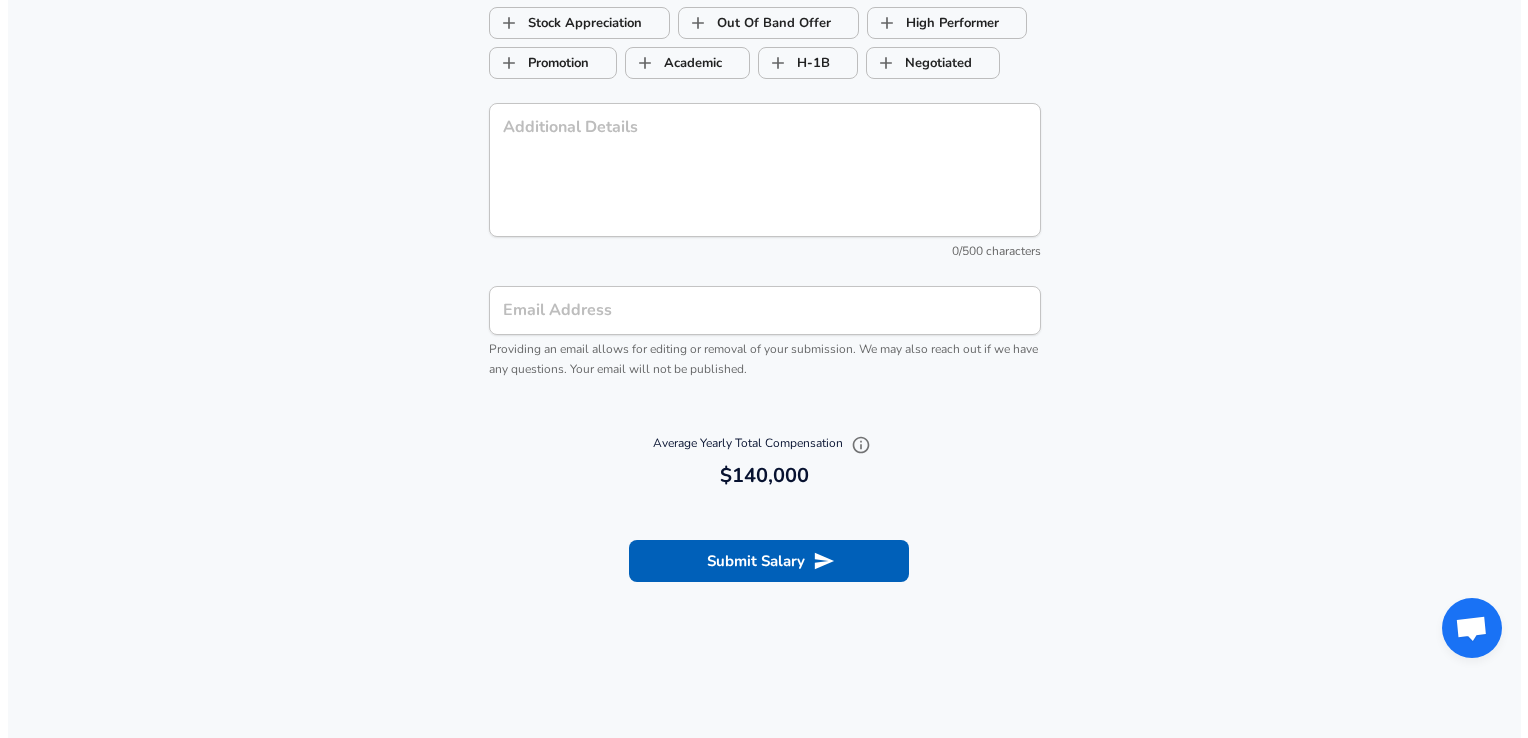 scroll, scrollTop: 2056, scrollLeft: 0, axis: vertical 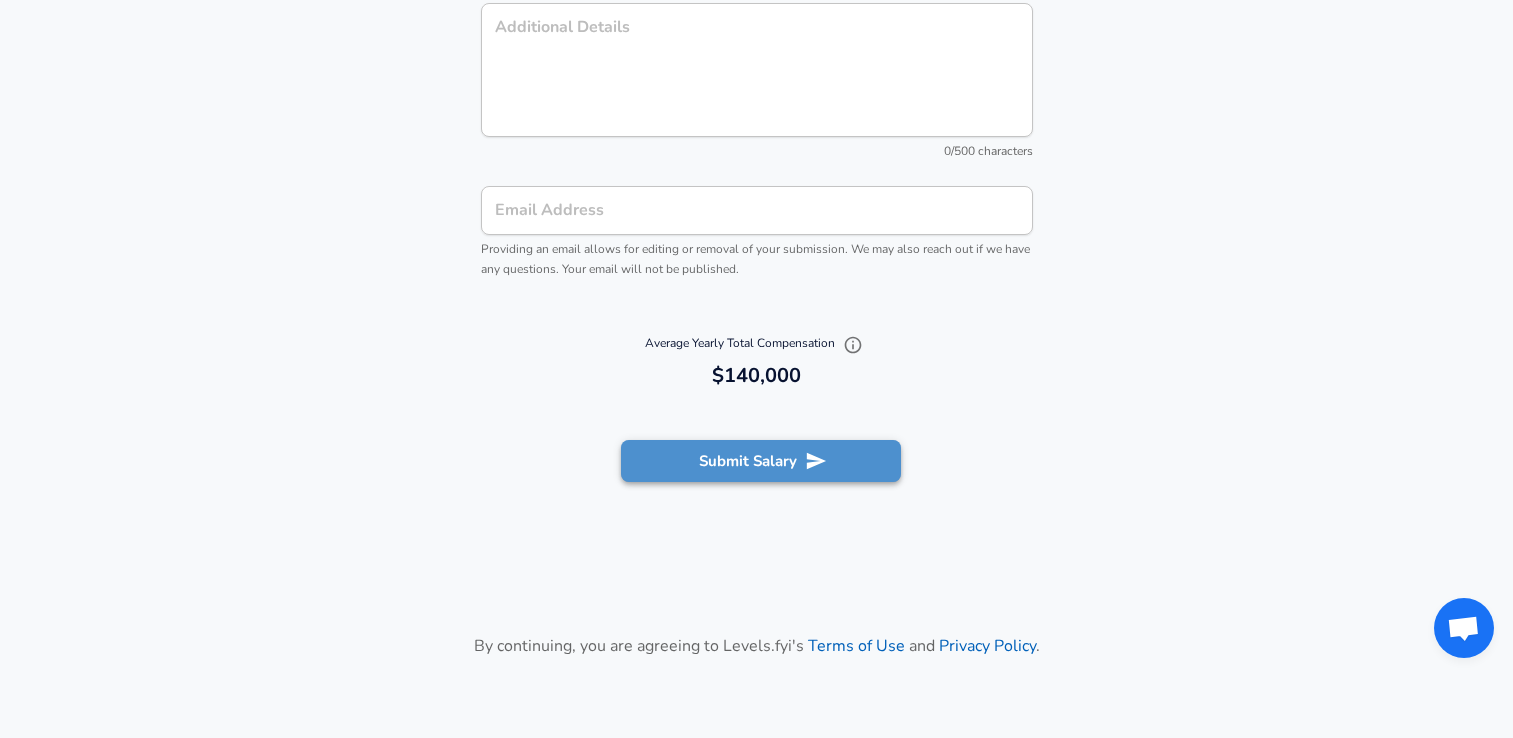 type on "140,000" 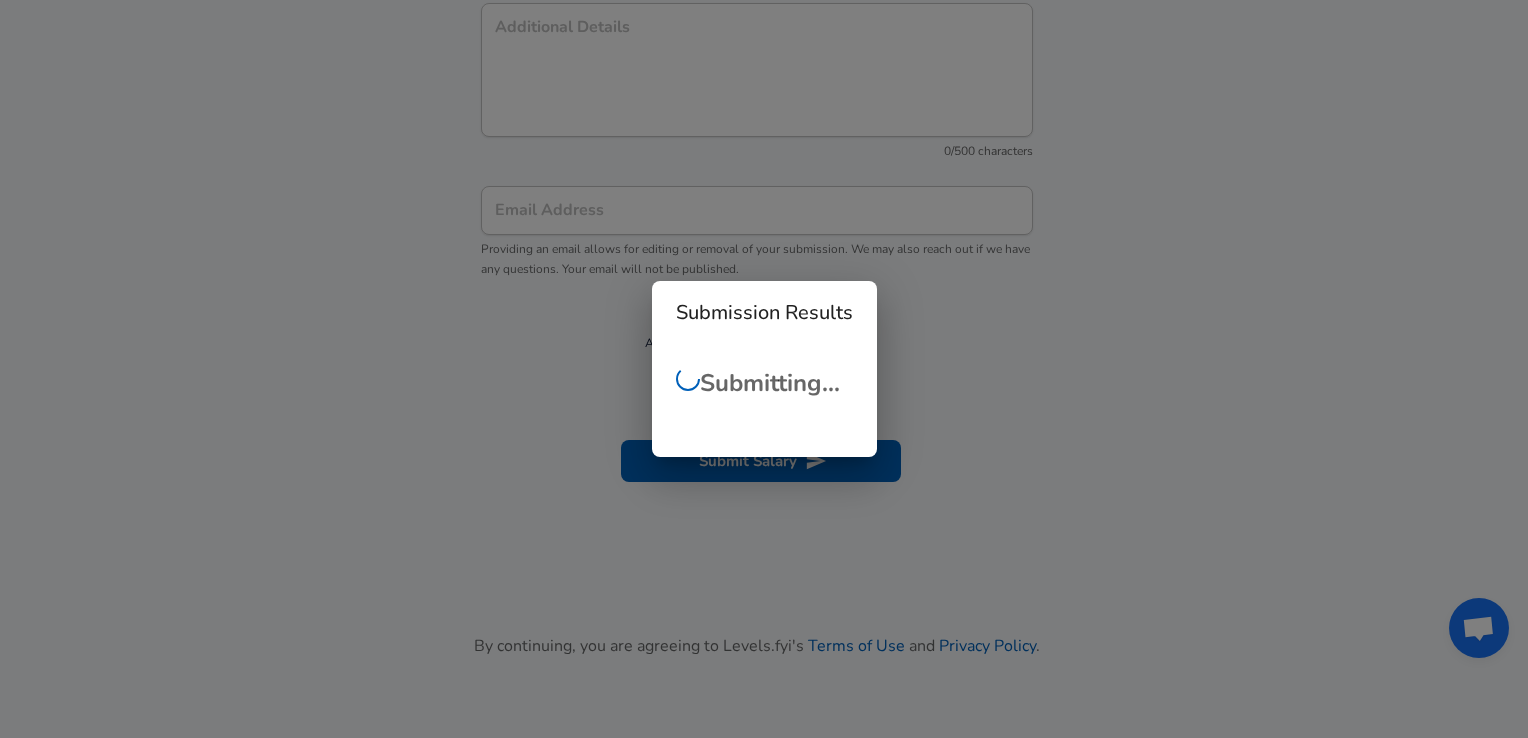 type 